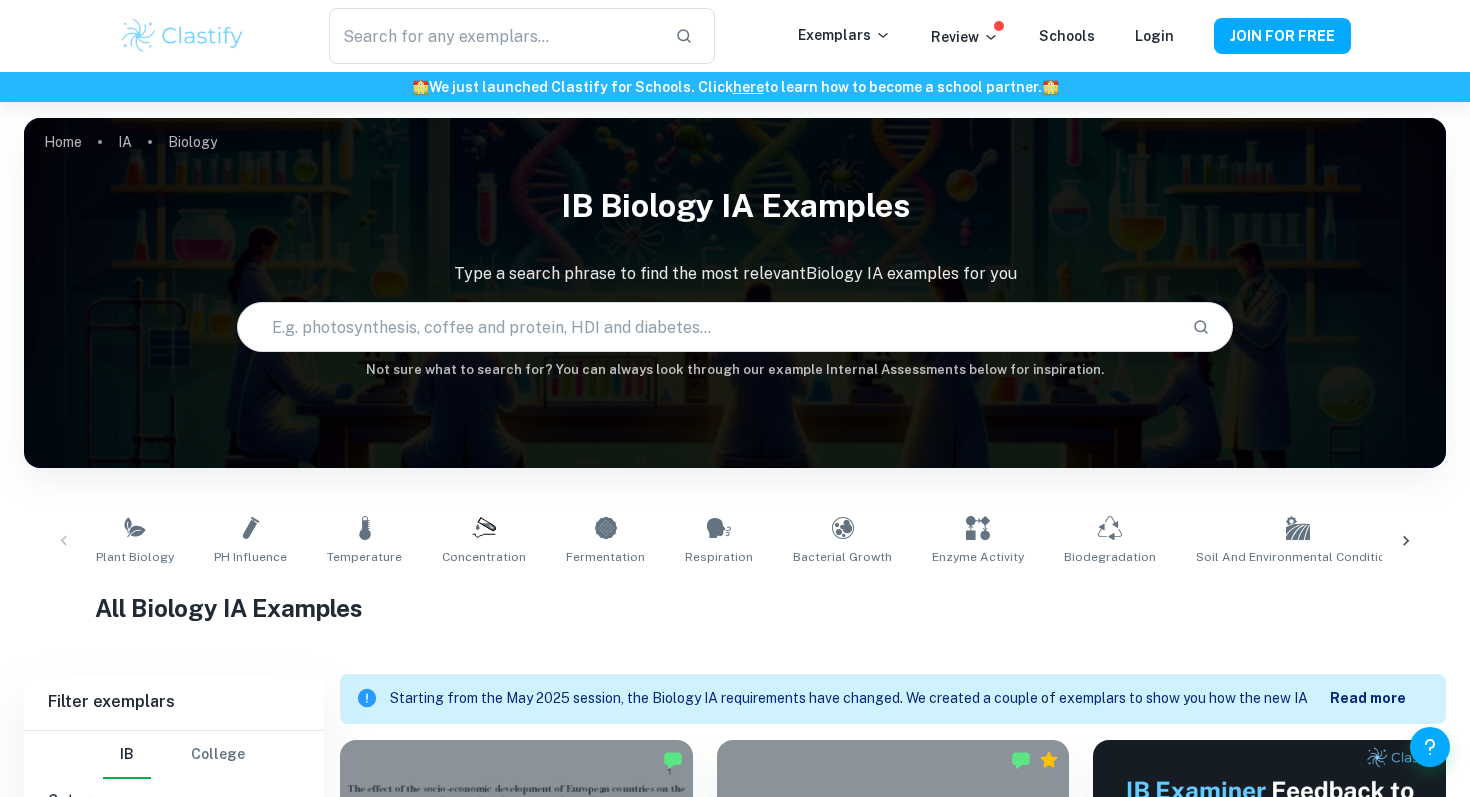 scroll, scrollTop: 557, scrollLeft: 0, axis: vertical 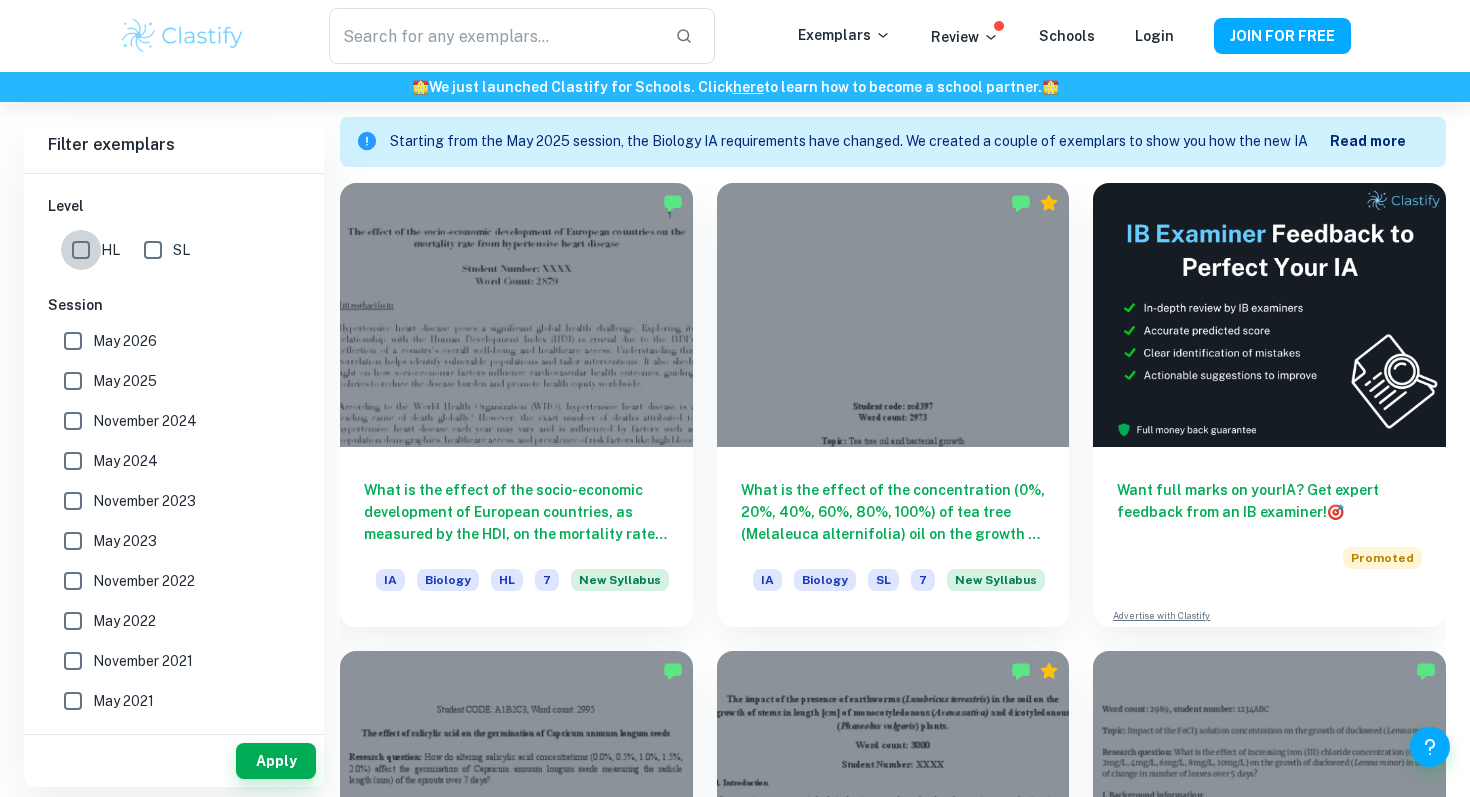 click on "HL" at bounding box center (81, 250) 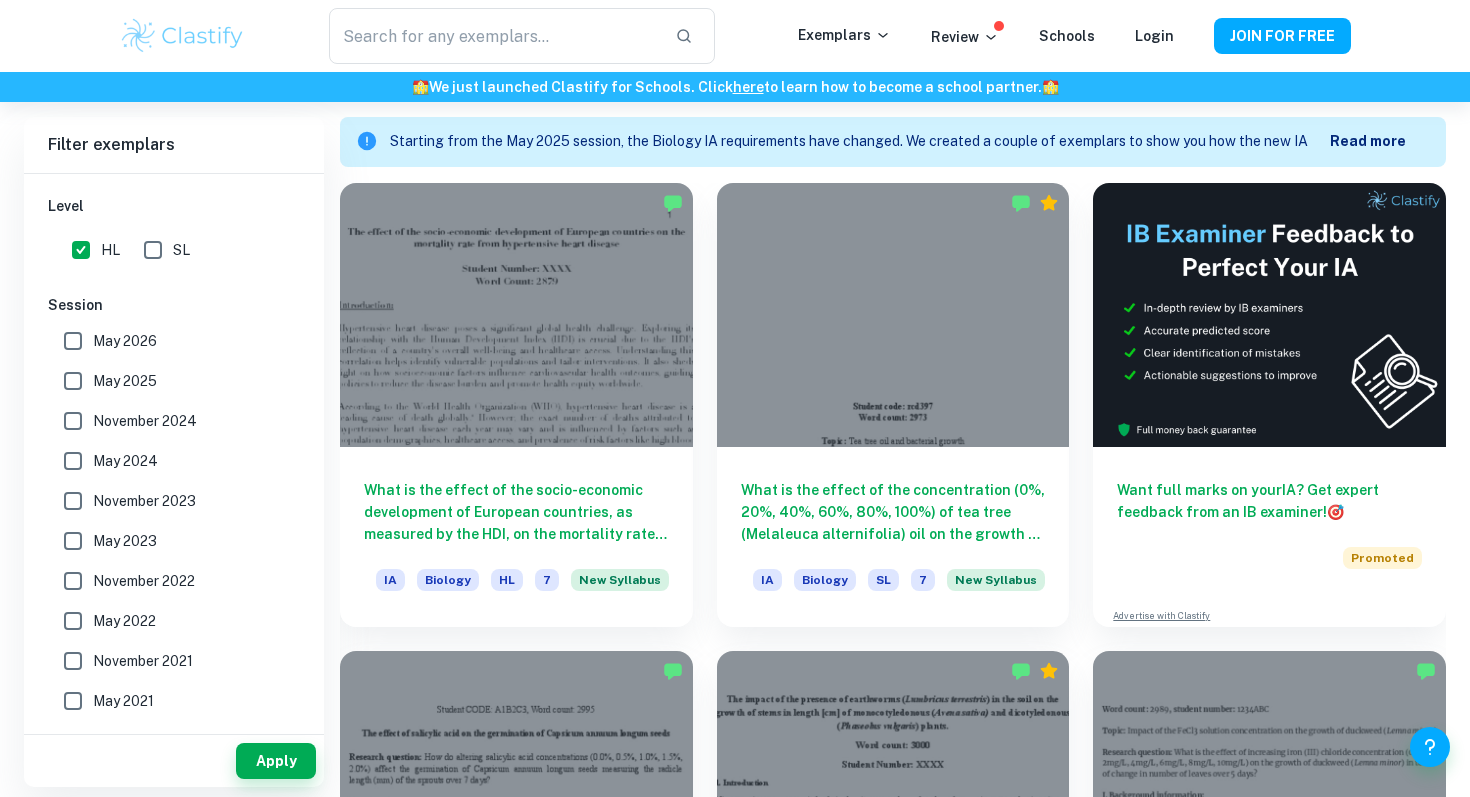 click on "May 2025" at bounding box center (125, 381) 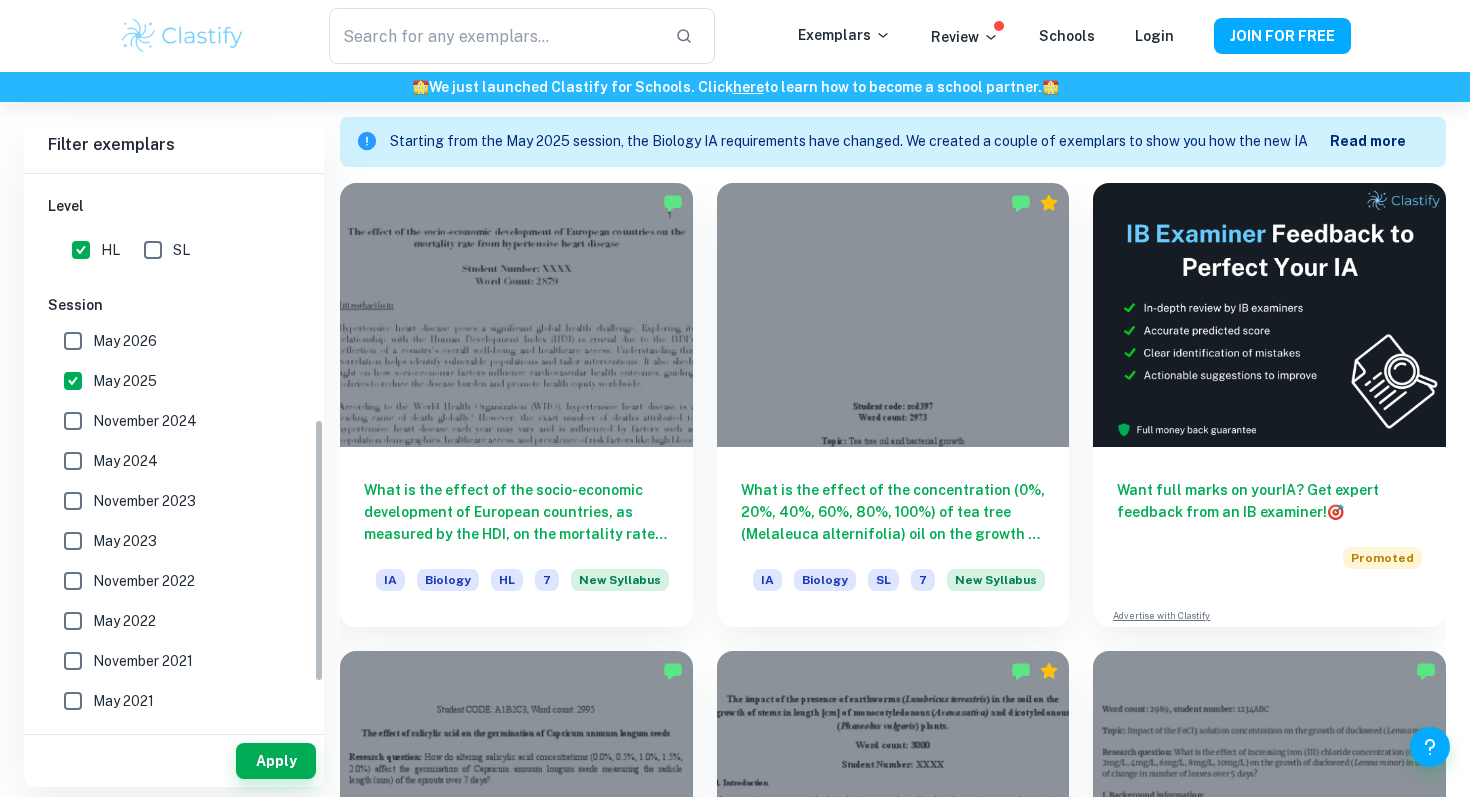 scroll, scrollTop: 0, scrollLeft: 0, axis: both 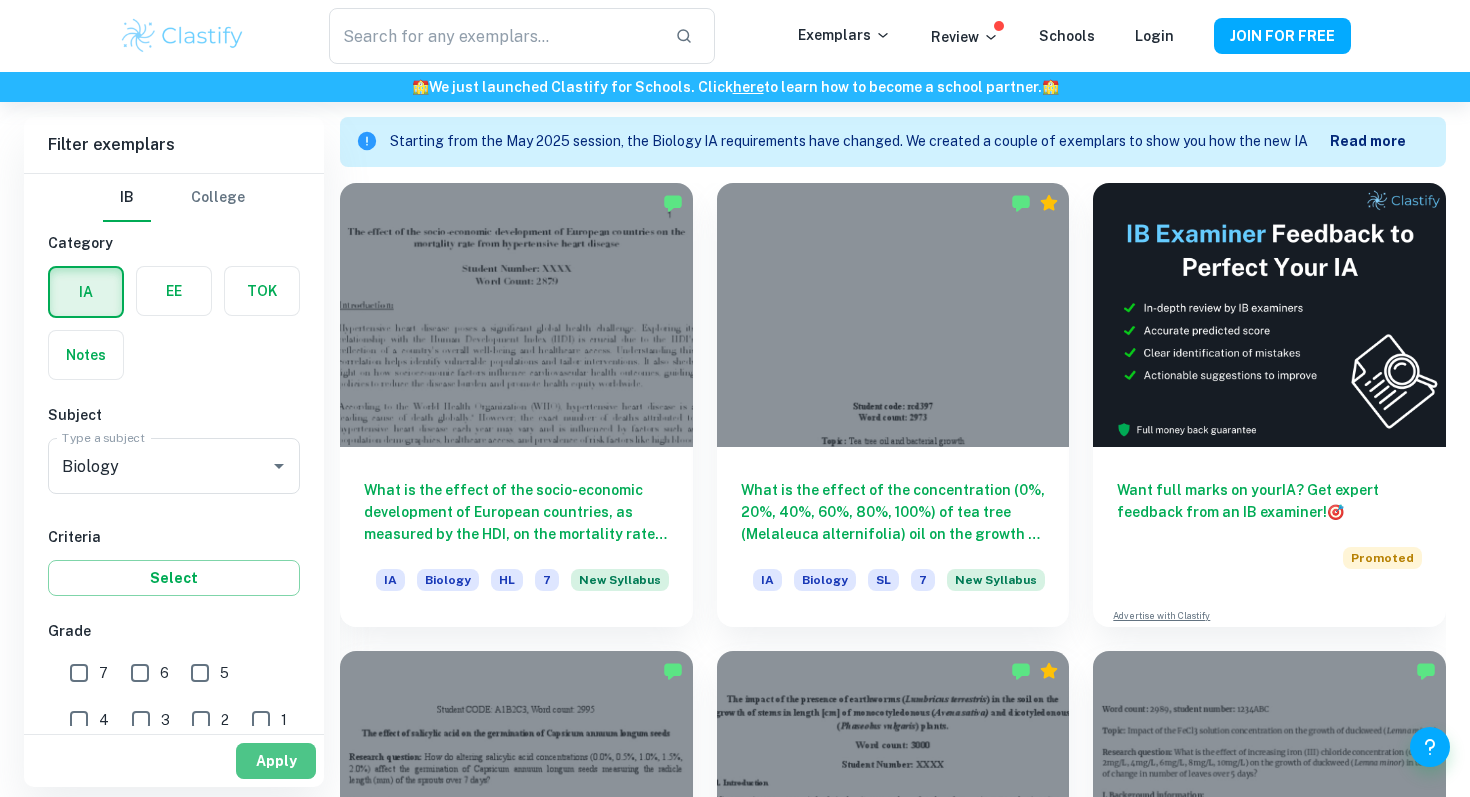 click on "Apply" at bounding box center (276, 761) 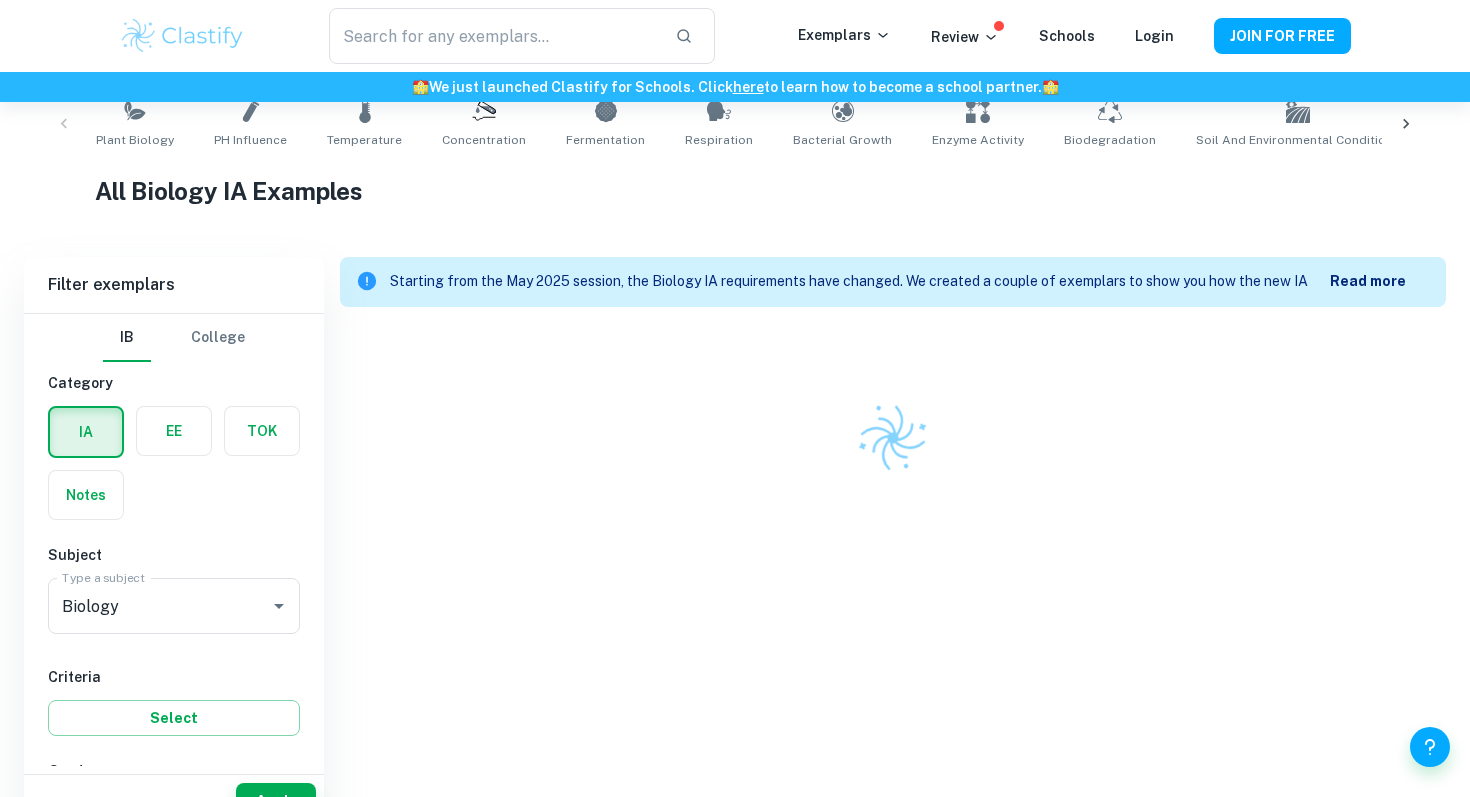 scroll, scrollTop: 557, scrollLeft: 0, axis: vertical 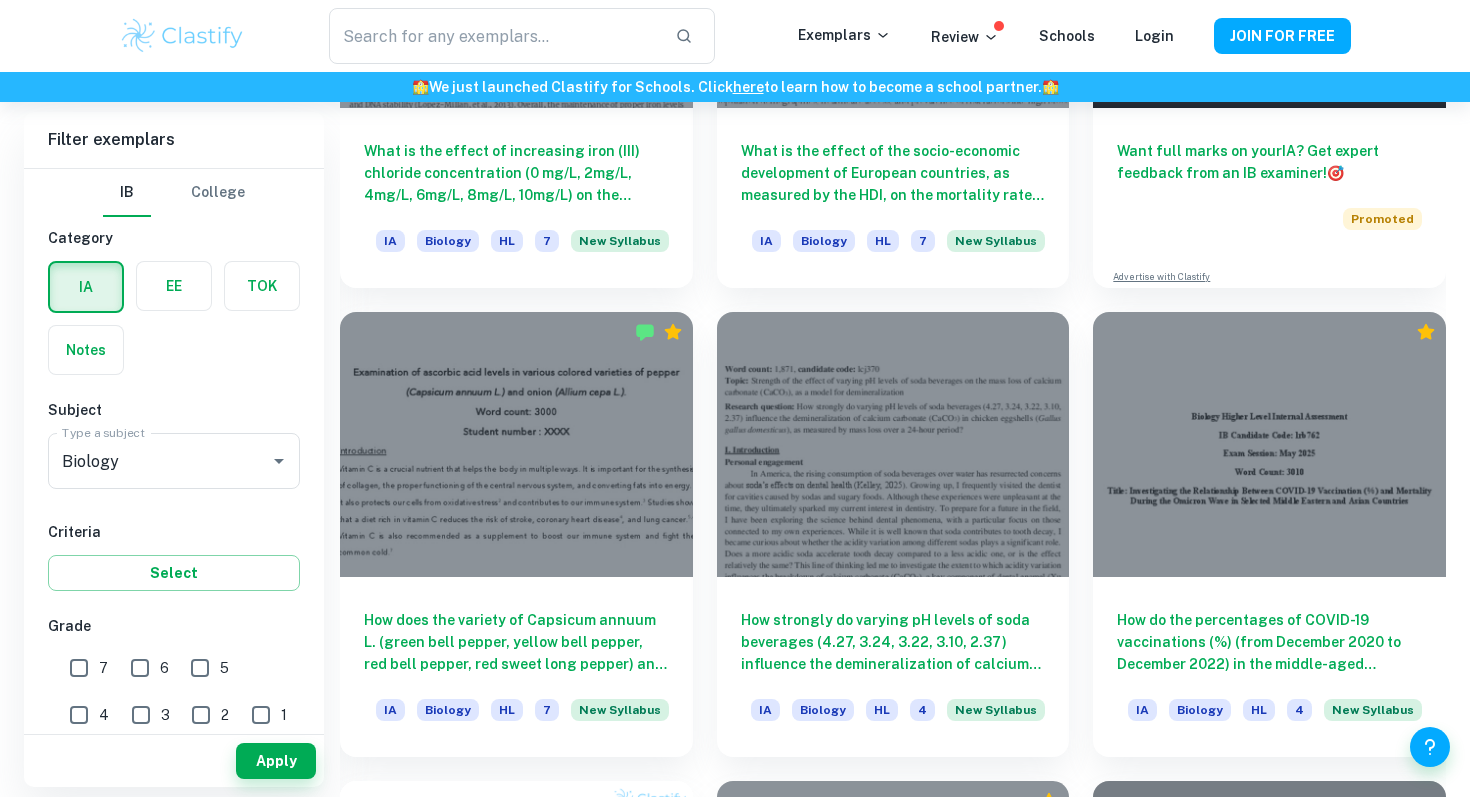 click on "7" at bounding box center (79, 668) 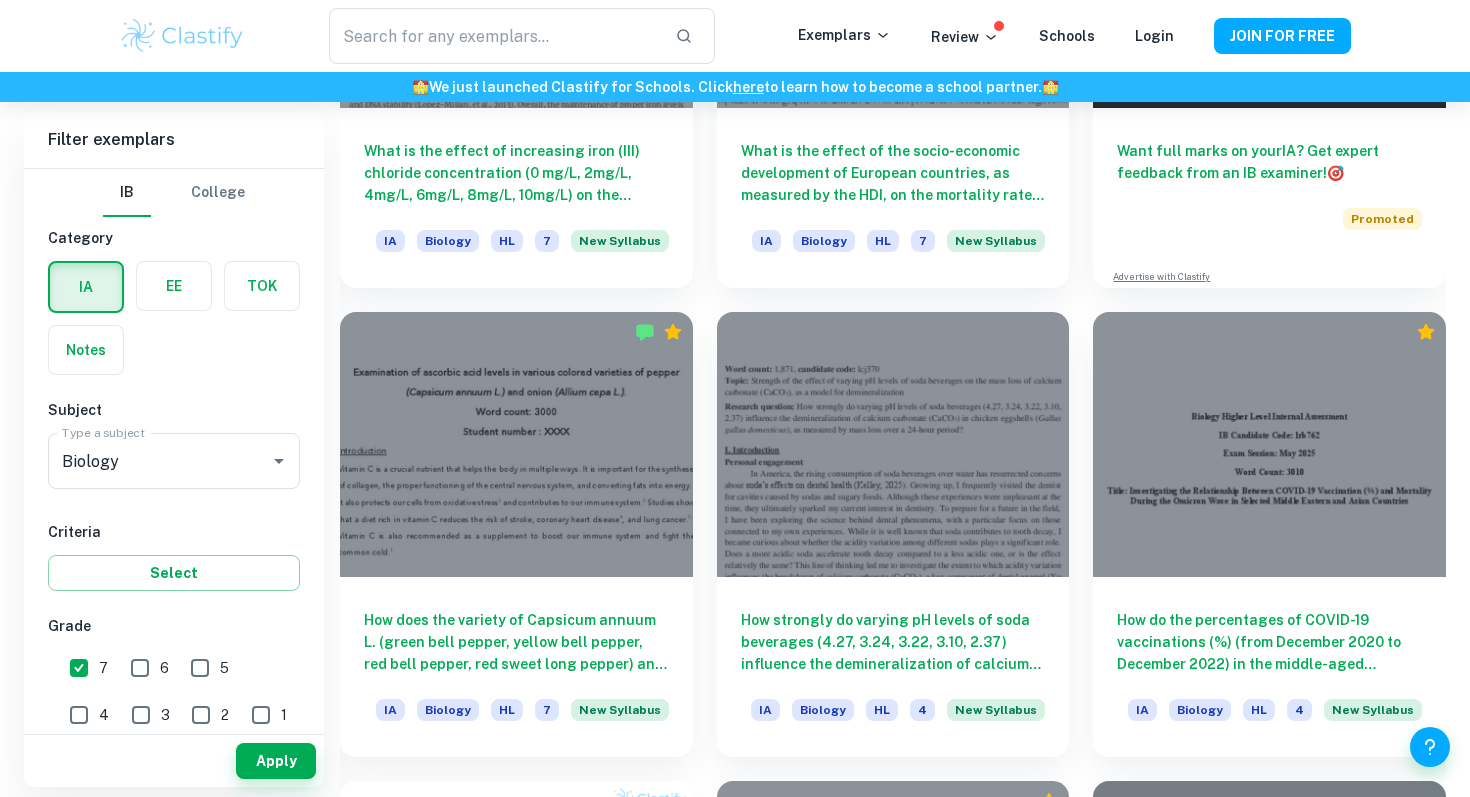 click on "6" at bounding box center [140, 668] 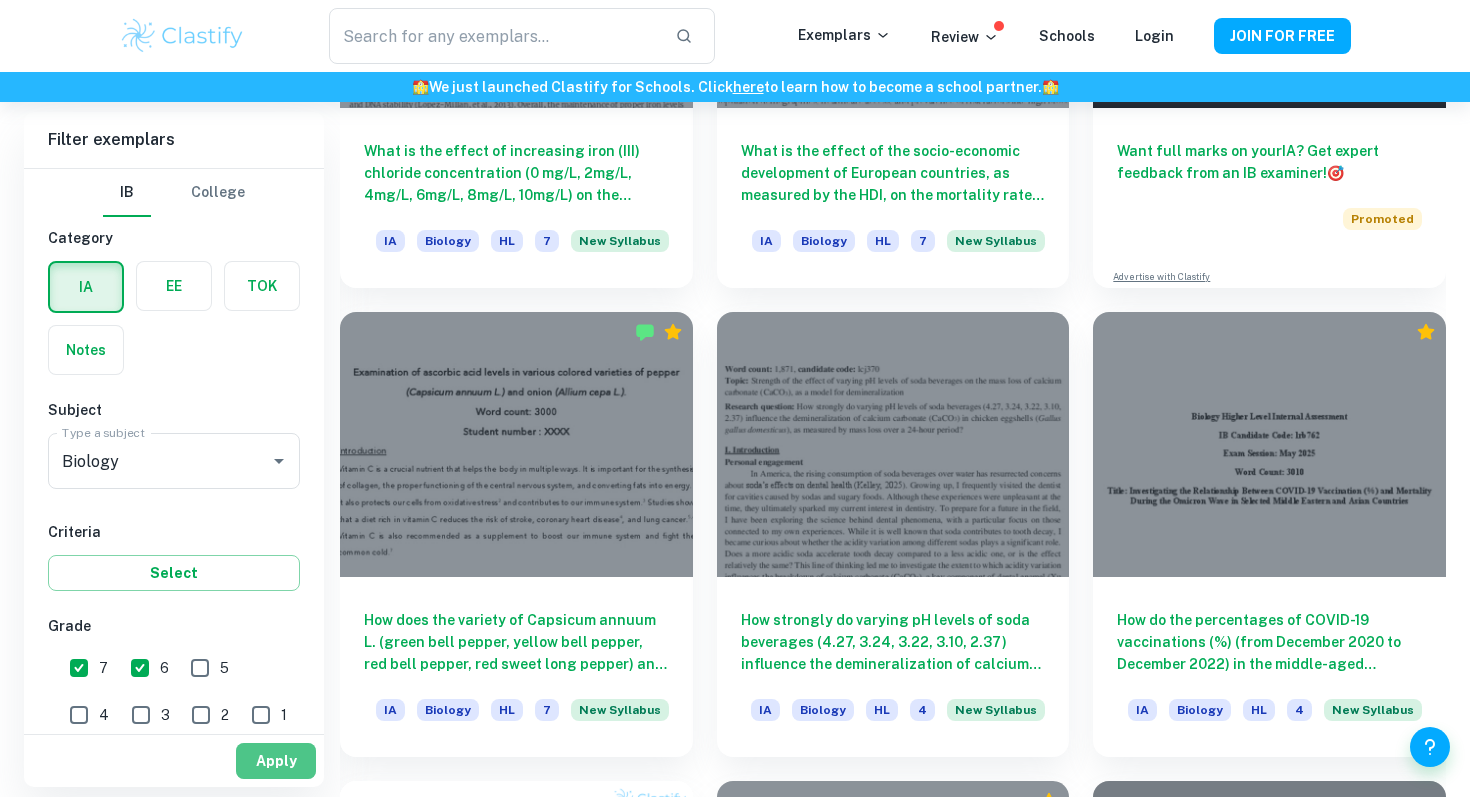click on "Apply" at bounding box center (276, 761) 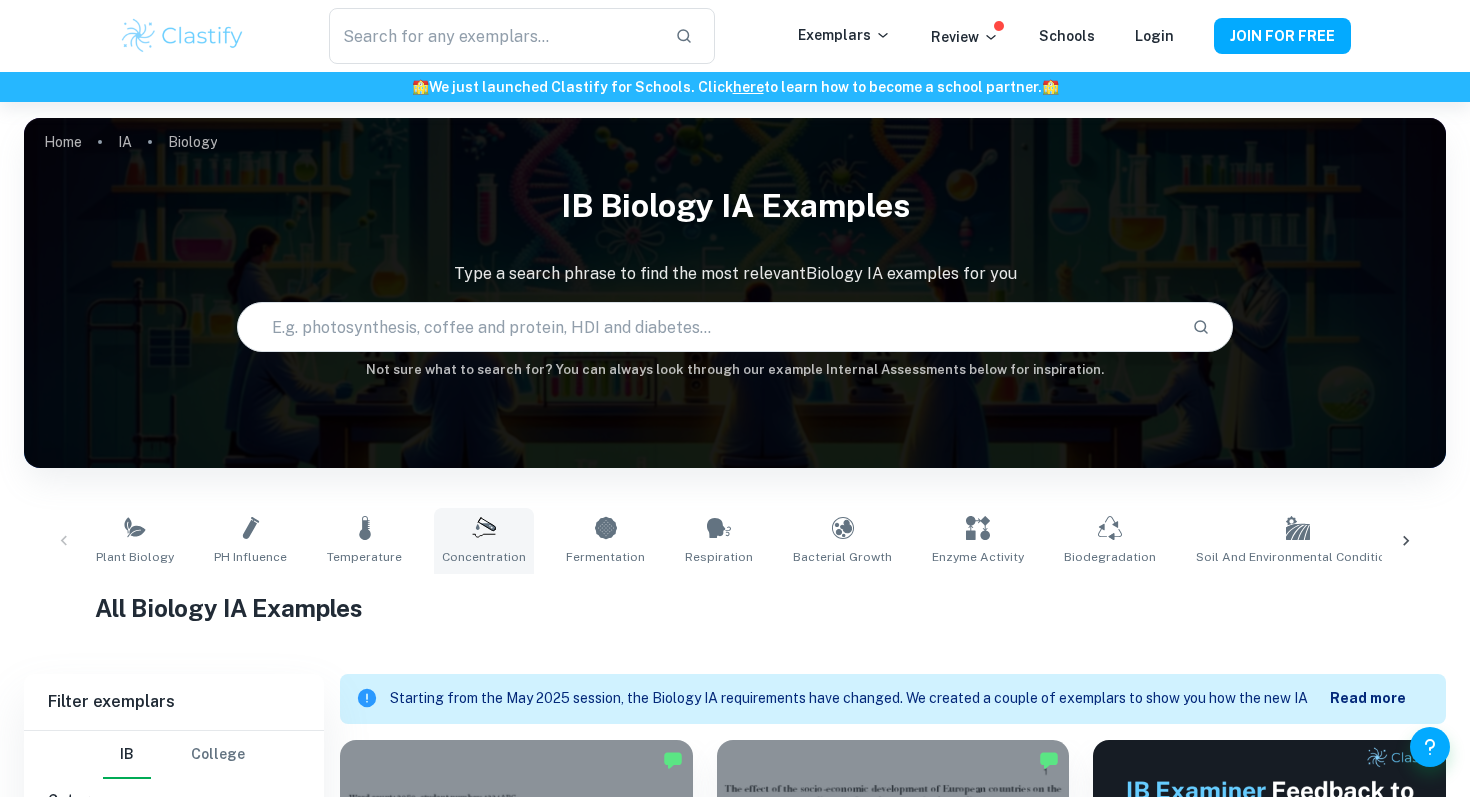 scroll, scrollTop: 542, scrollLeft: 0, axis: vertical 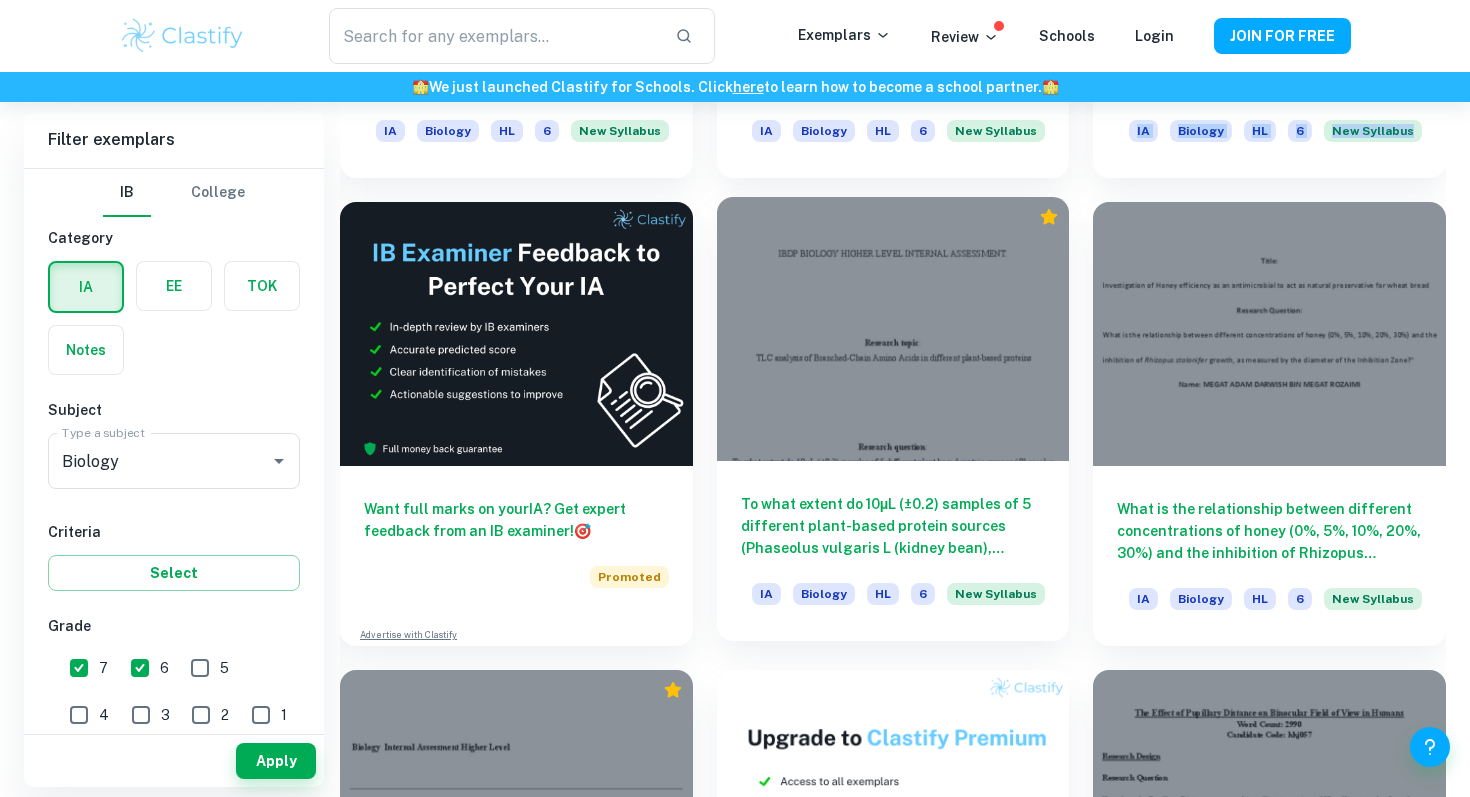 click on "To what extent do 10μL (±0.2) samples of 5 different plant-based protein sources (Phaseolus vulgaris L (kidney bean), Arachis hypogaea (peanuts), Triticum aestivum (wheat flour), Vigna radiata (green grams), and Persea americana (avocado)) vary in branched-chain amino acid (BCAA) concentration, measured by thin layer chromatography (TLC) and analysed using the Hue, Saturation, Lightness (HSL) colour model?" at bounding box center (893, 526) 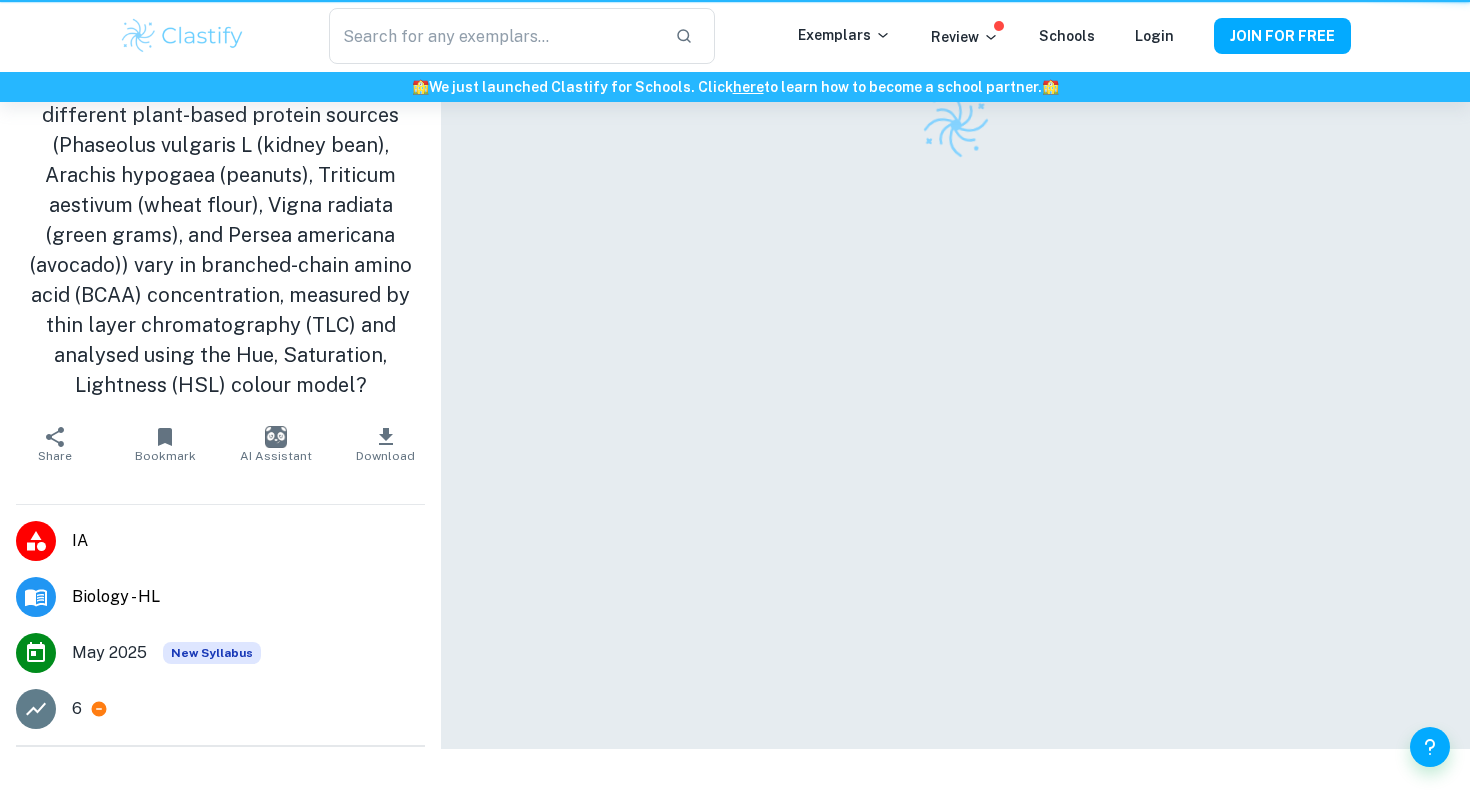 scroll, scrollTop: 0, scrollLeft: 0, axis: both 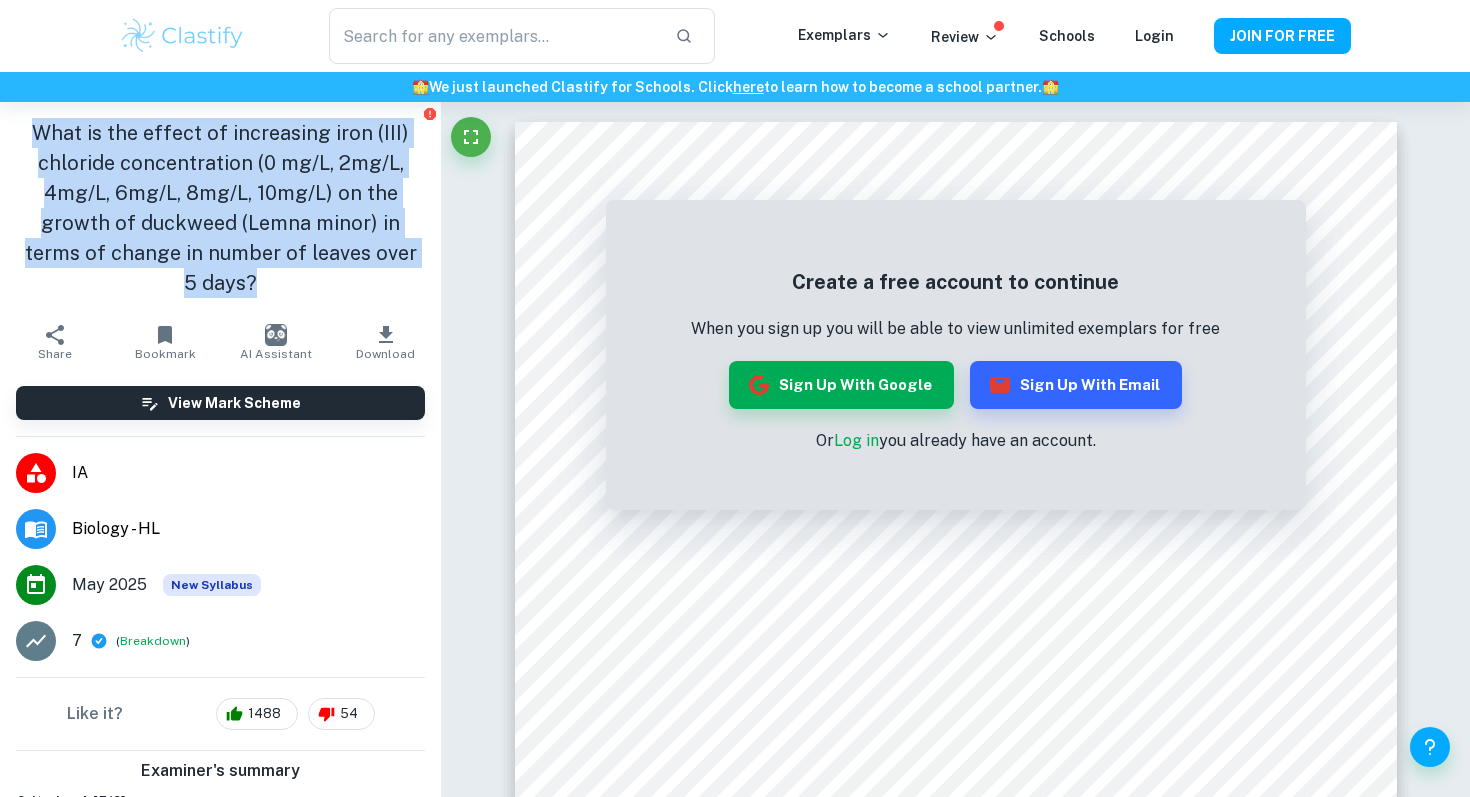 drag, startPoint x: 36, startPoint y: 129, endPoint x: 431, endPoint y: 258, distance: 415.53098 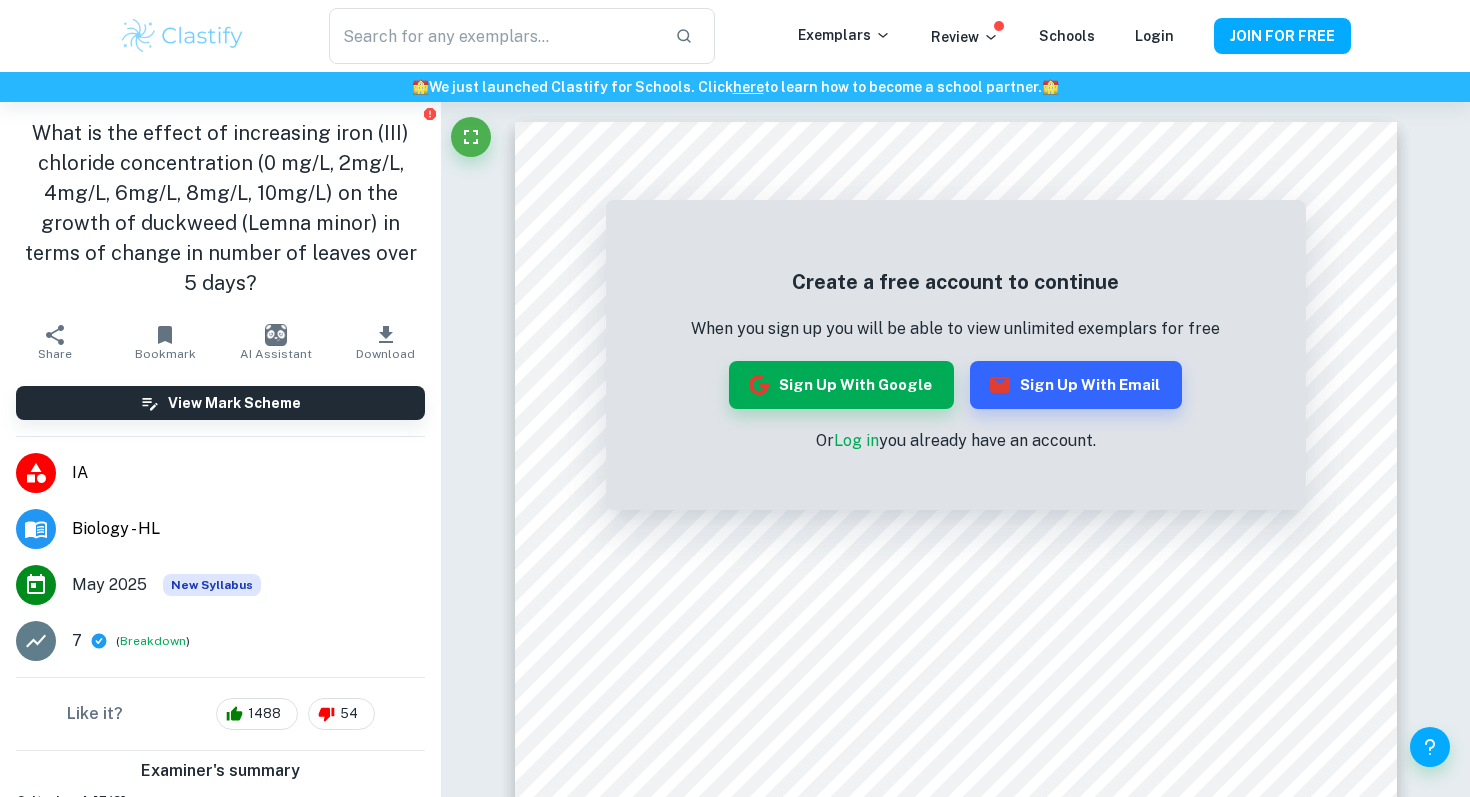 click on "What is the effect of increasing iron (III) chloride concentration (0 mg/L, 2mg/L, 4mg/L, 6mg/L, 8mg/L, 10mg/L) on the growth of duckweed (Lemna minor) in terms of change in number of leaves over 5 days?" at bounding box center [220, 208] 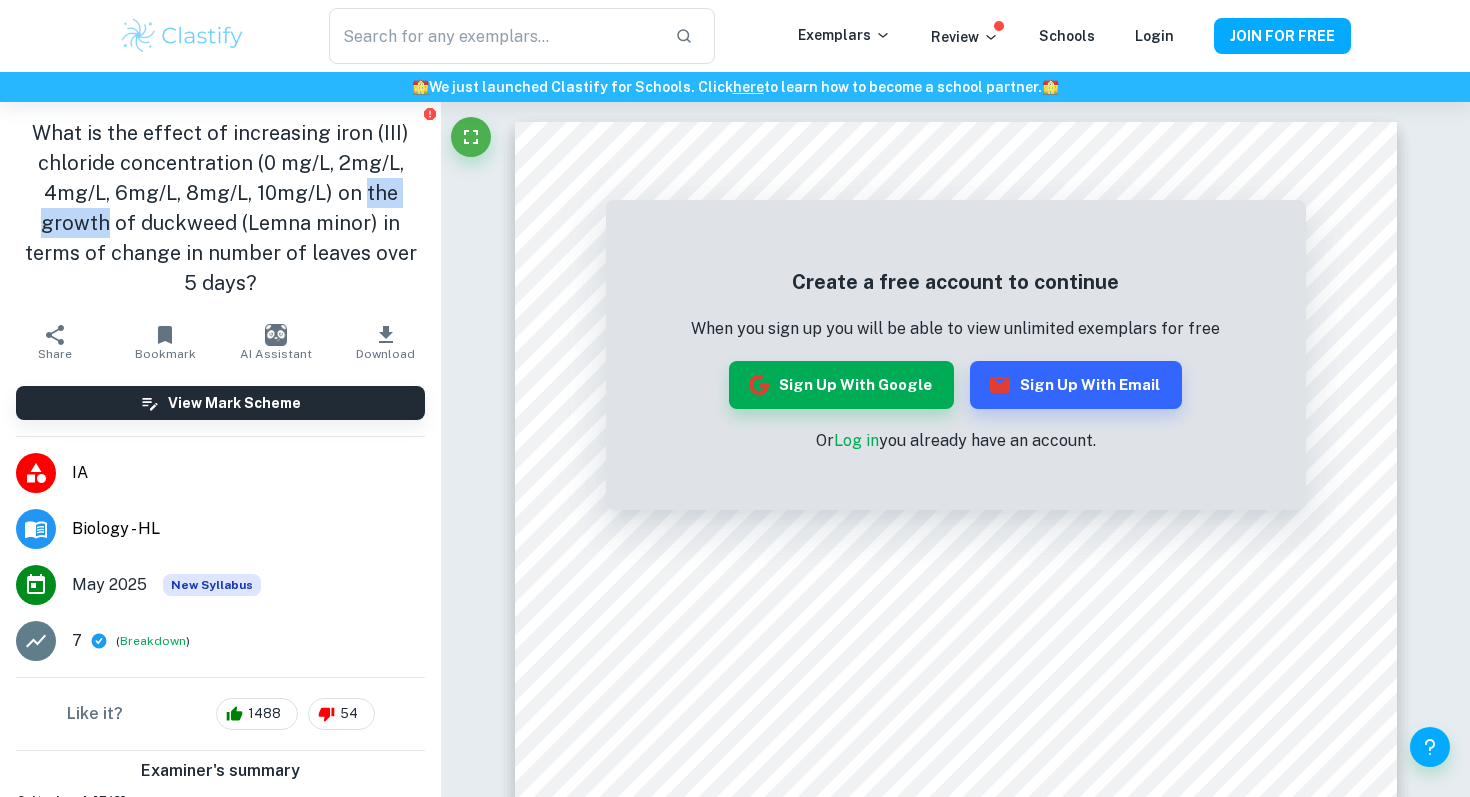 drag, startPoint x: 366, startPoint y: 186, endPoint x: 78, endPoint y: 227, distance: 290.90378 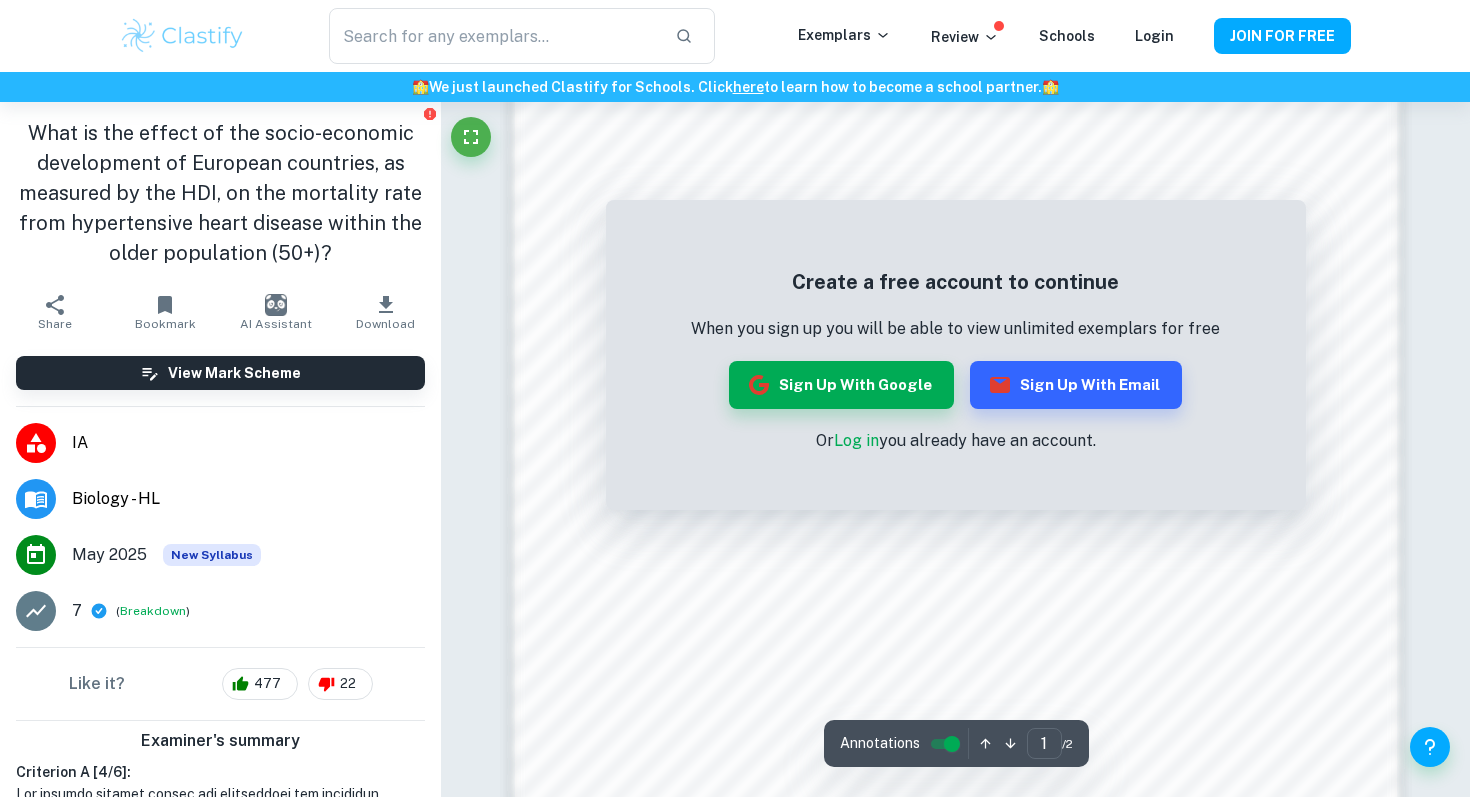 scroll, scrollTop: 1967, scrollLeft: 0, axis: vertical 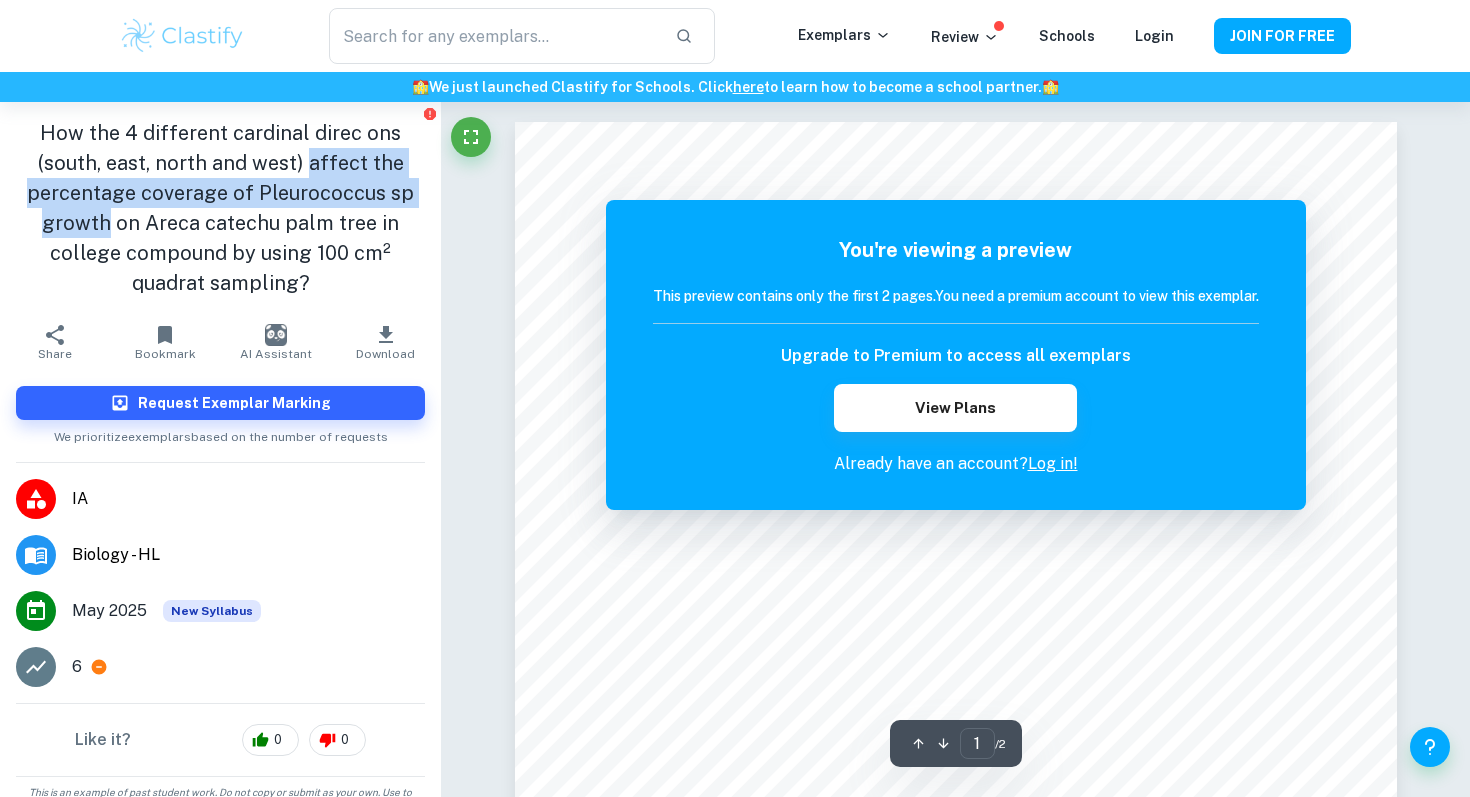 drag, startPoint x: 111, startPoint y: 218, endPoint x: 309, endPoint y: 161, distance: 206.04126 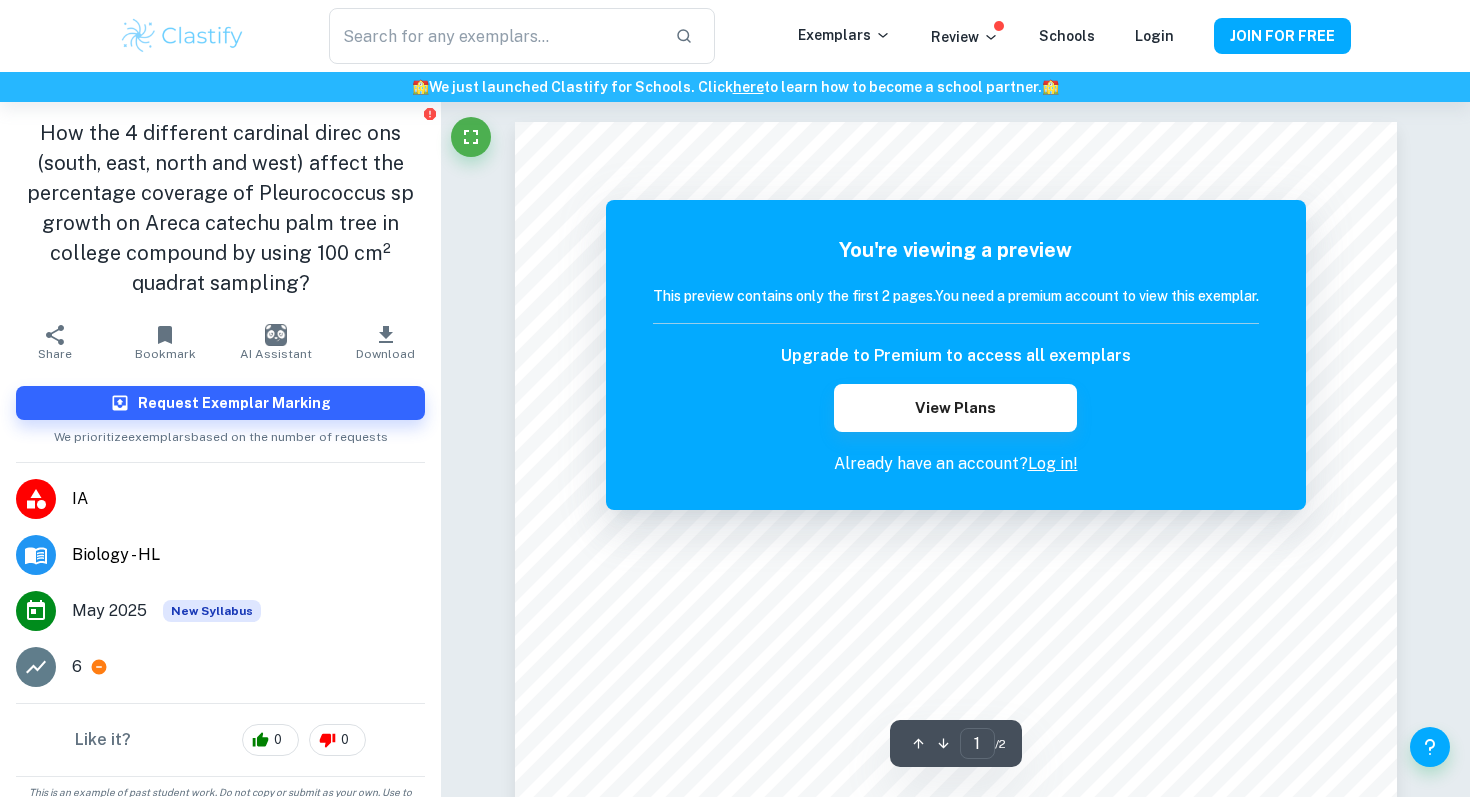 click on "How the 4 different cardinal direc ons (south, east, north and west) affect the percentage coverage of  Pleurococcus sp growth on Areca catechu palm tree in college compound by using 100 cm² quadrat sampling?" at bounding box center (220, 208) 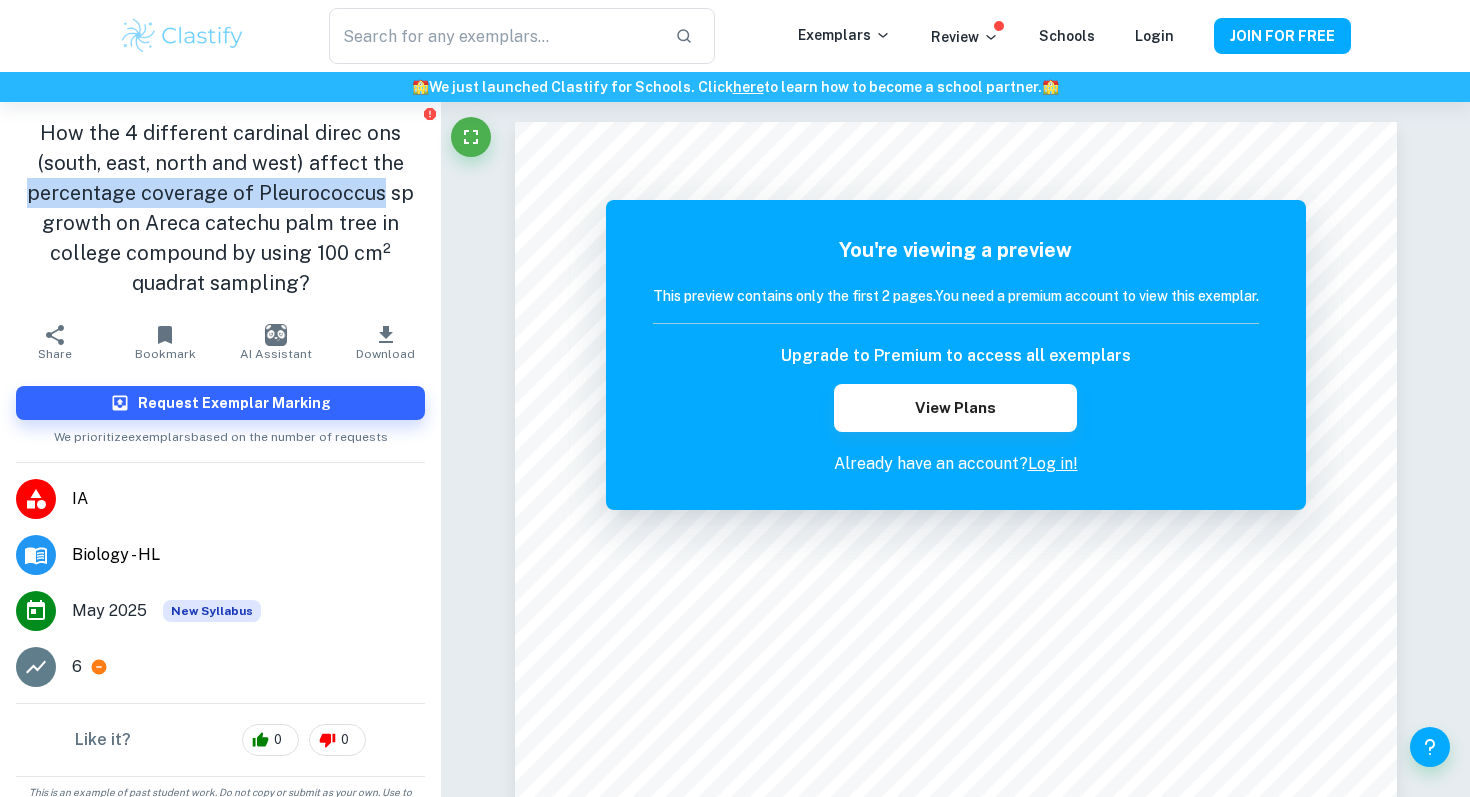 drag, startPoint x: 31, startPoint y: 194, endPoint x: 381, endPoint y: 196, distance: 350.0057 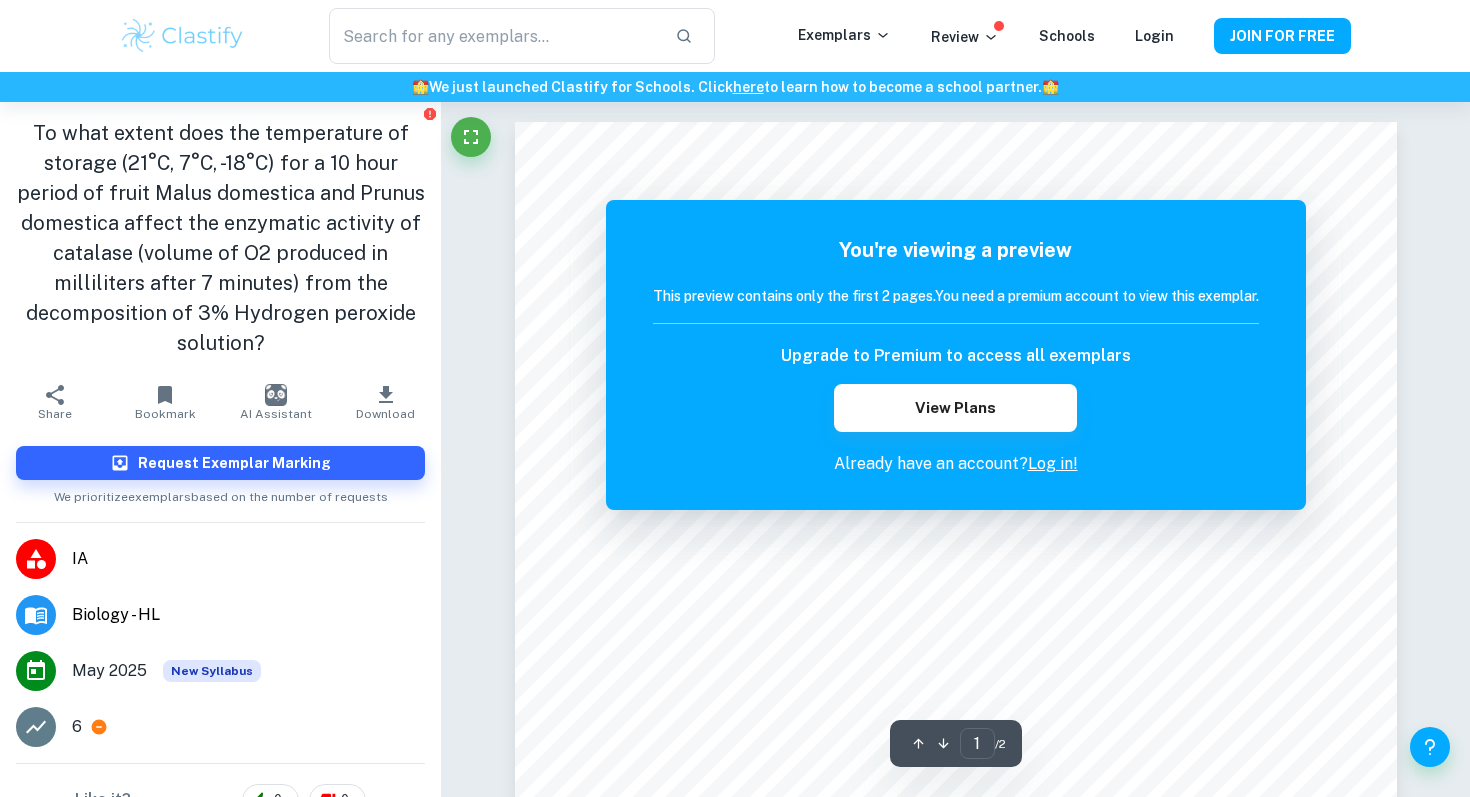 scroll, scrollTop: 0, scrollLeft: 0, axis: both 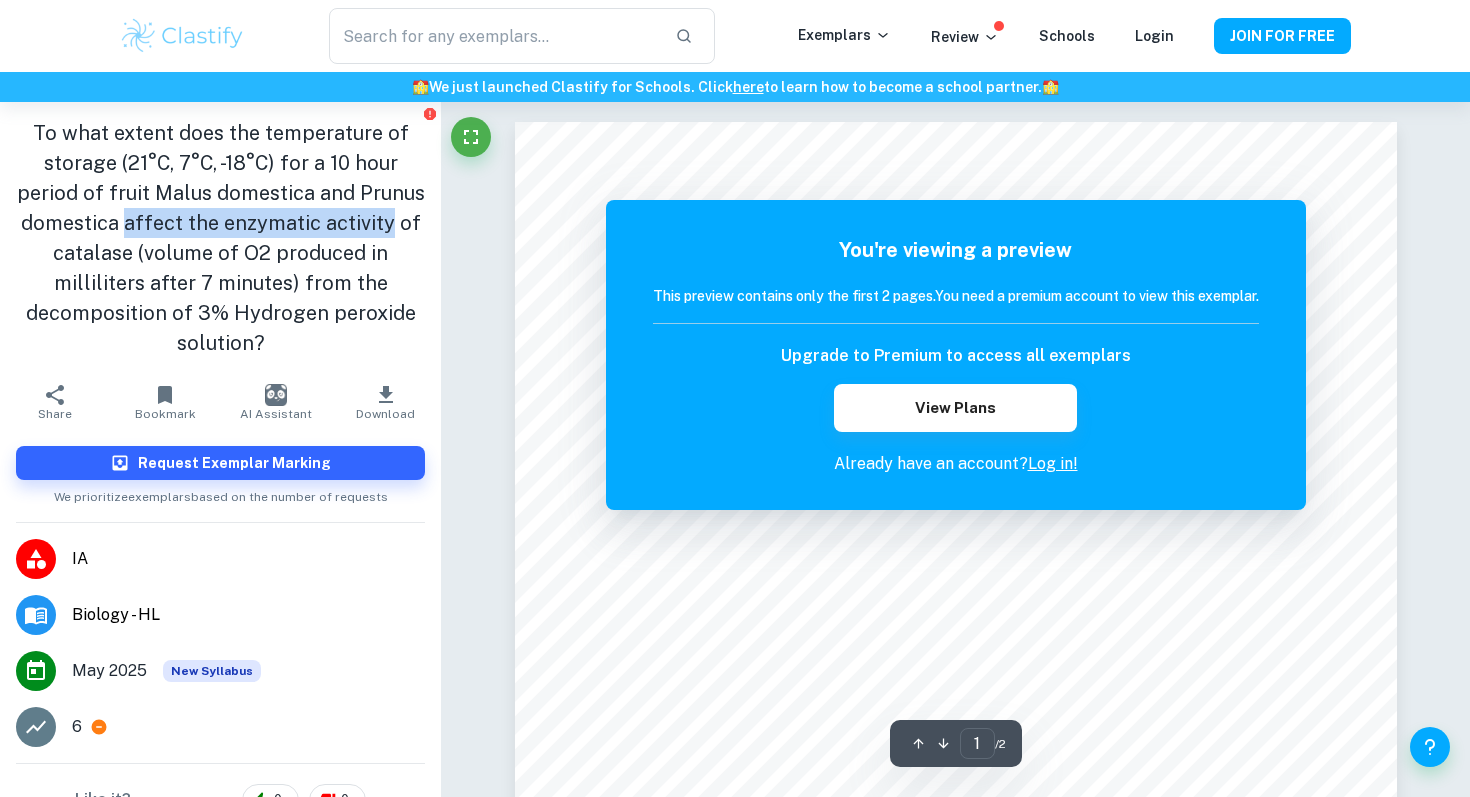 drag, startPoint x: 130, startPoint y: 226, endPoint x: 392, endPoint y: 224, distance: 262.00763 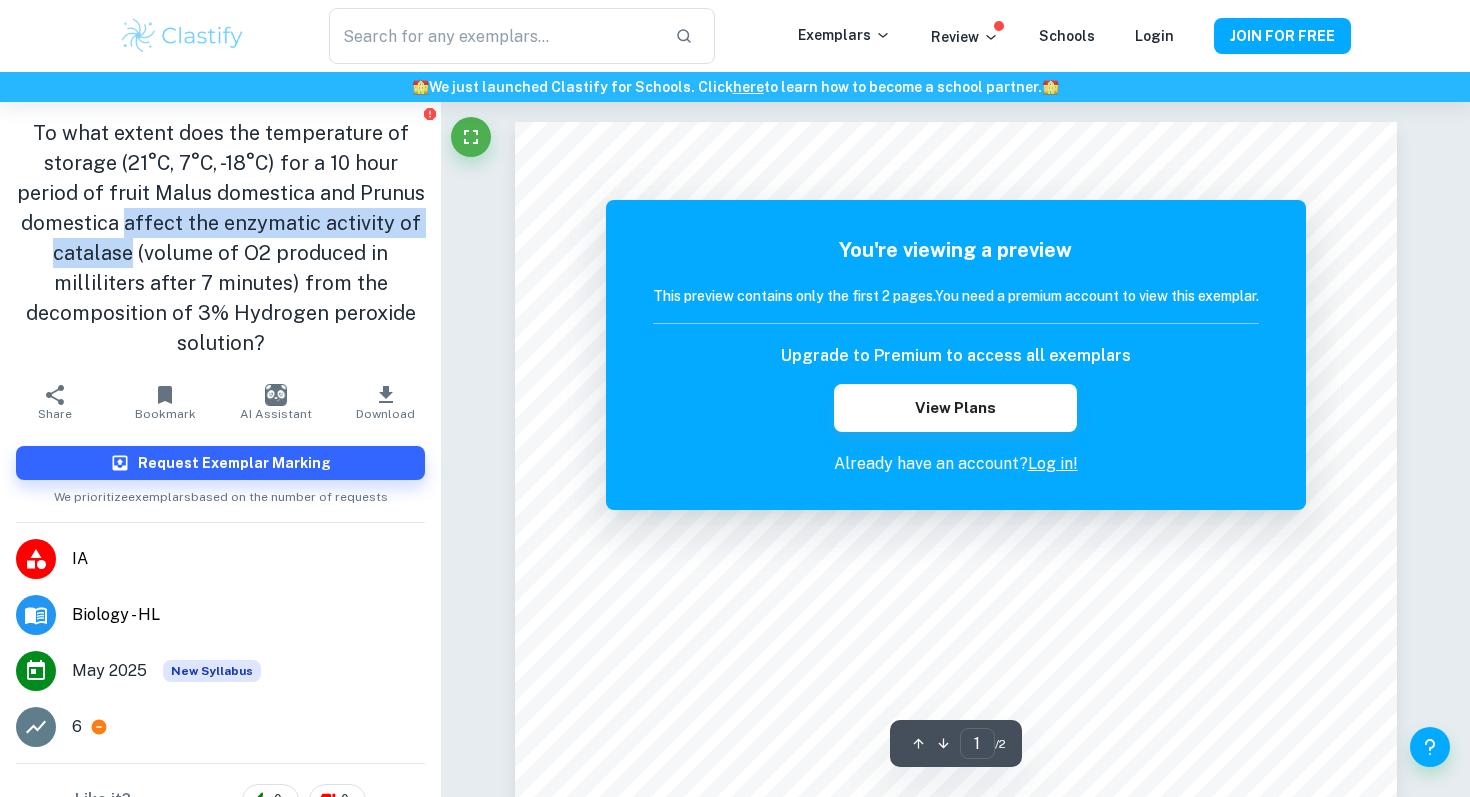 drag, startPoint x: 133, startPoint y: 254, endPoint x: 127, endPoint y: 229, distance: 25.70992 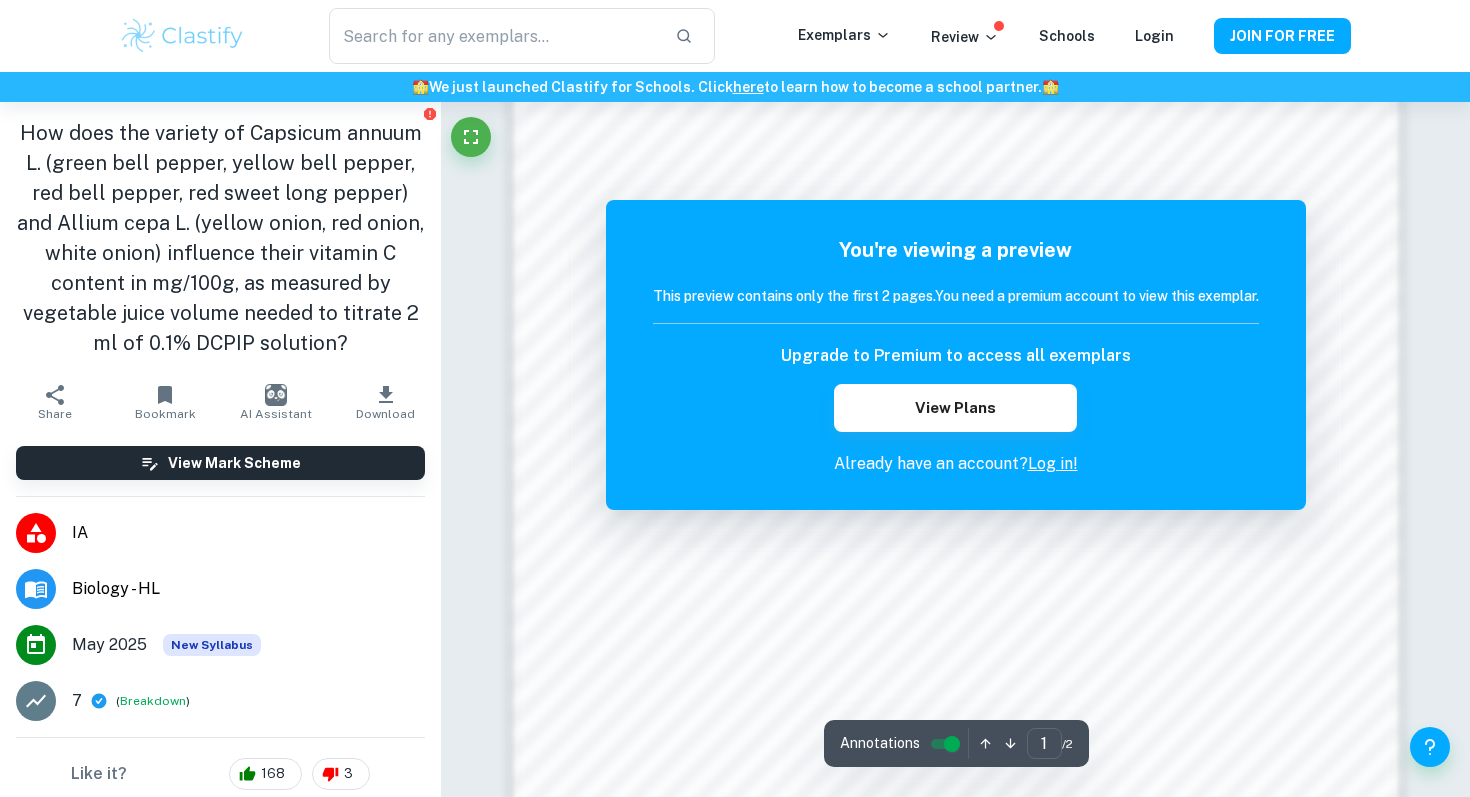 scroll, scrollTop: 1335, scrollLeft: 0, axis: vertical 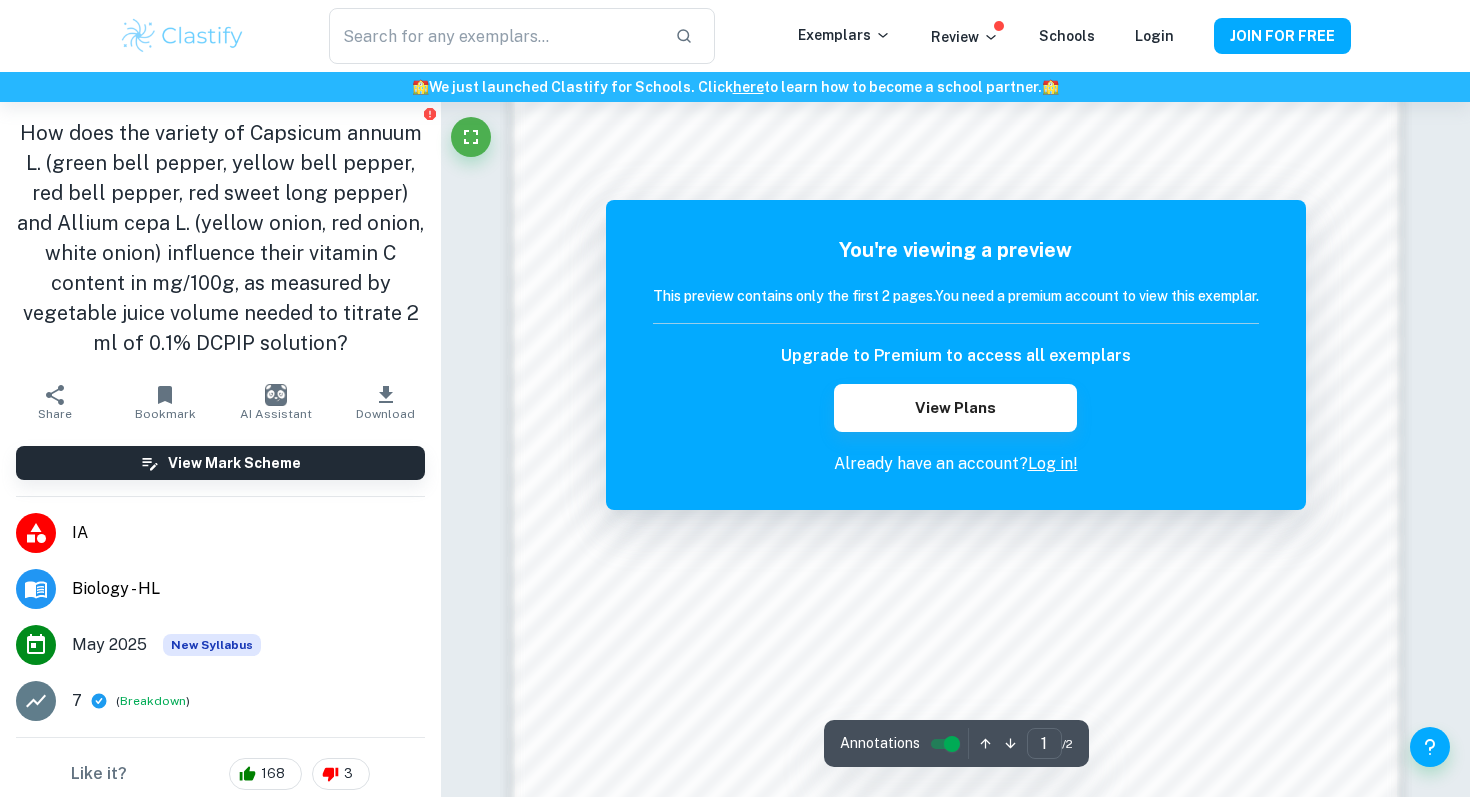 click on "How does the variety of Capsicum annuum L. (green bell pepper, yellow bell pepper, red bell pepper, red sweet long pepper) and Allium cepa L. (yellow onion, red onion, white onion) influence their vitamin C content in mg/100g, as measured by vegetable juice volume needed to titrate 2 ml of 0.1% DCPIP solution?" at bounding box center (220, 238) 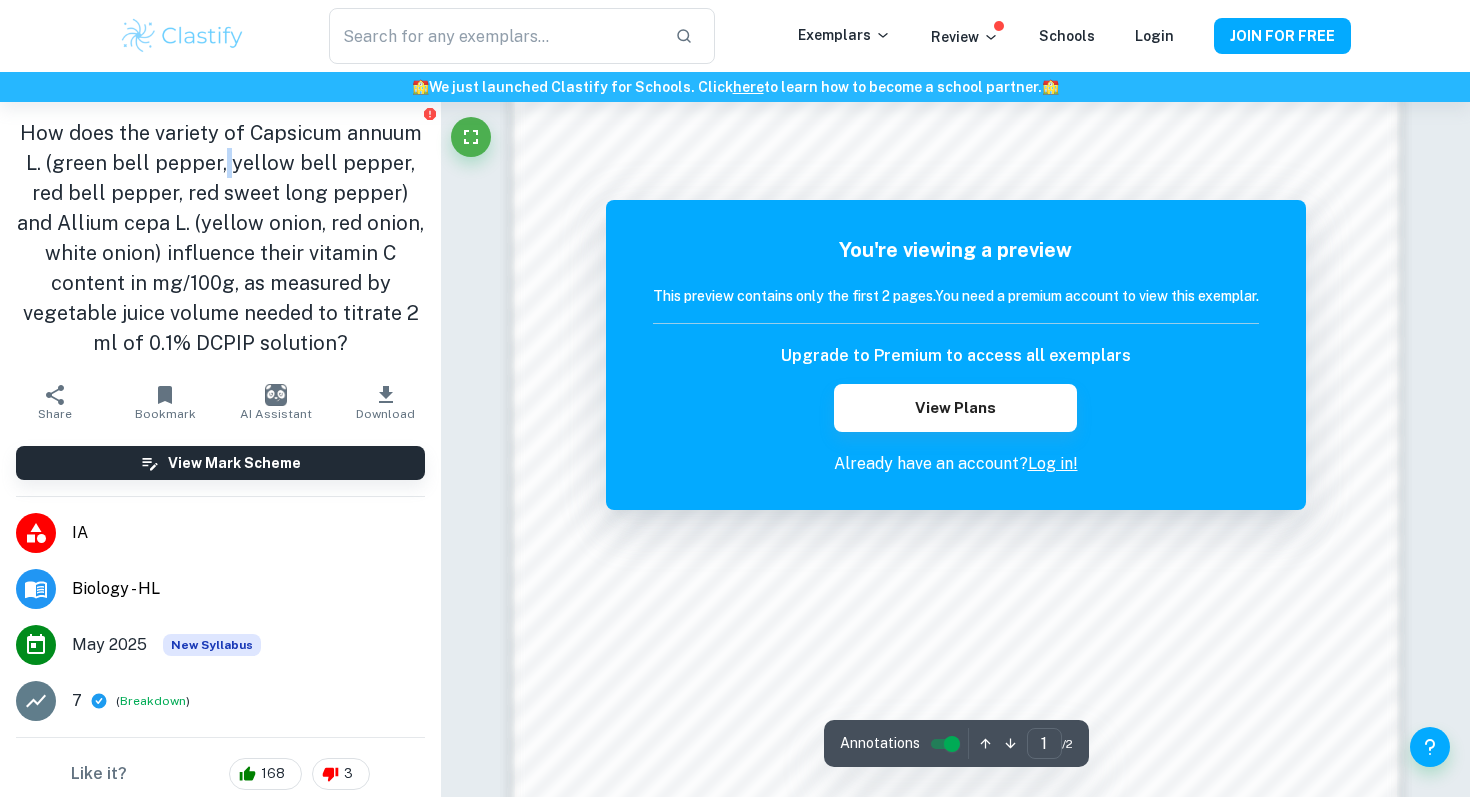 click on "How does the variety of Capsicum annuum L. (green bell pepper, yellow bell pepper, red bell pepper, red sweet long pepper) and Allium cepa L. (yellow onion, red onion, white onion) influence their vitamin C content in mg/100g, as measured by vegetable juice volume needed to titrate 2 ml of 0.1% DCPIP solution?" at bounding box center [220, 238] 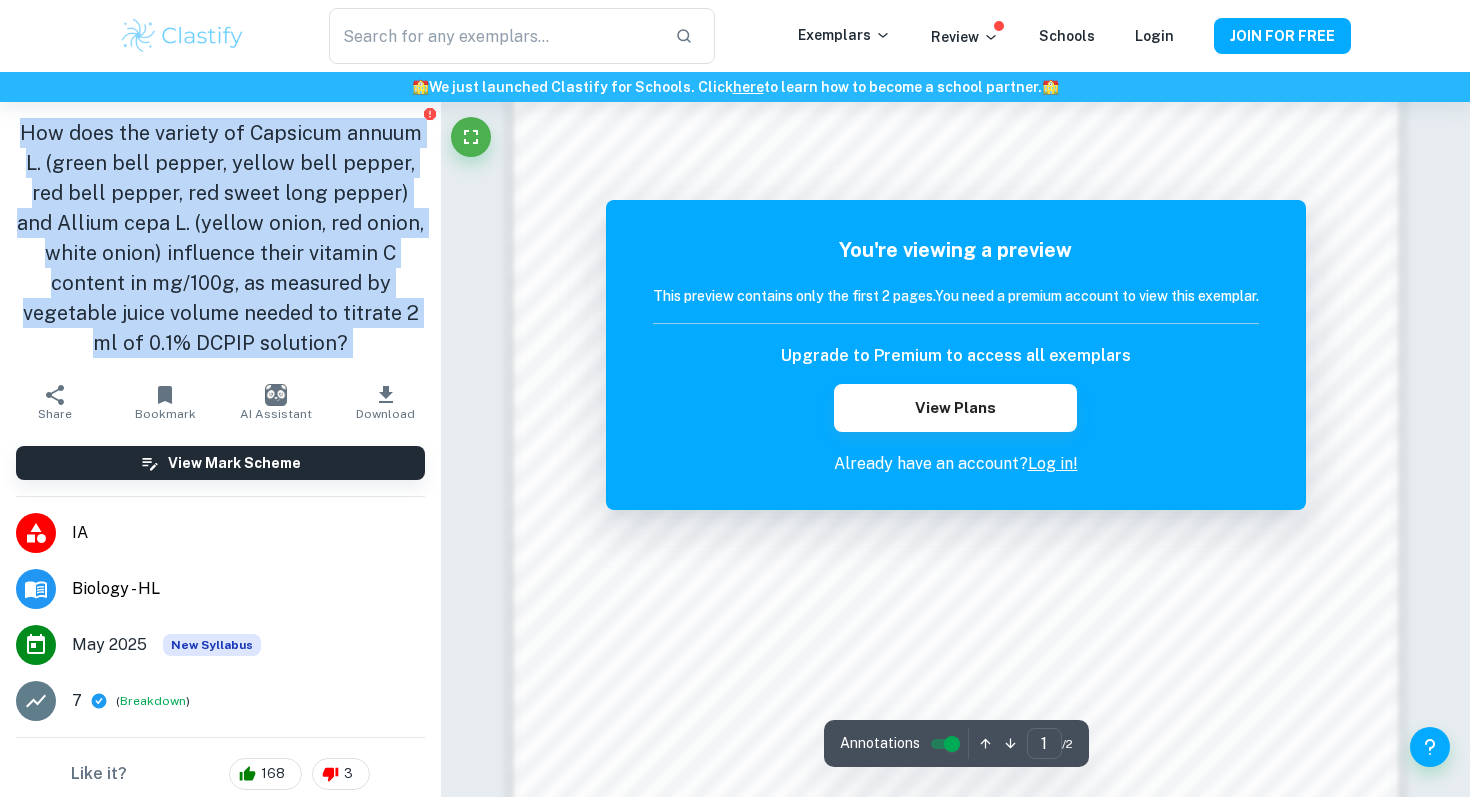 click on "How does the variety of Capsicum annuum L. (green bell pepper, yellow bell pepper, red bell pepper, red sweet long pepper) and Allium cepa L. (yellow onion, red onion, white onion) influence their vitamin C content in mg/100g, as measured by vegetable juice volume needed to titrate 2 ml of 0.1% DCPIP solution?" at bounding box center [220, 238] 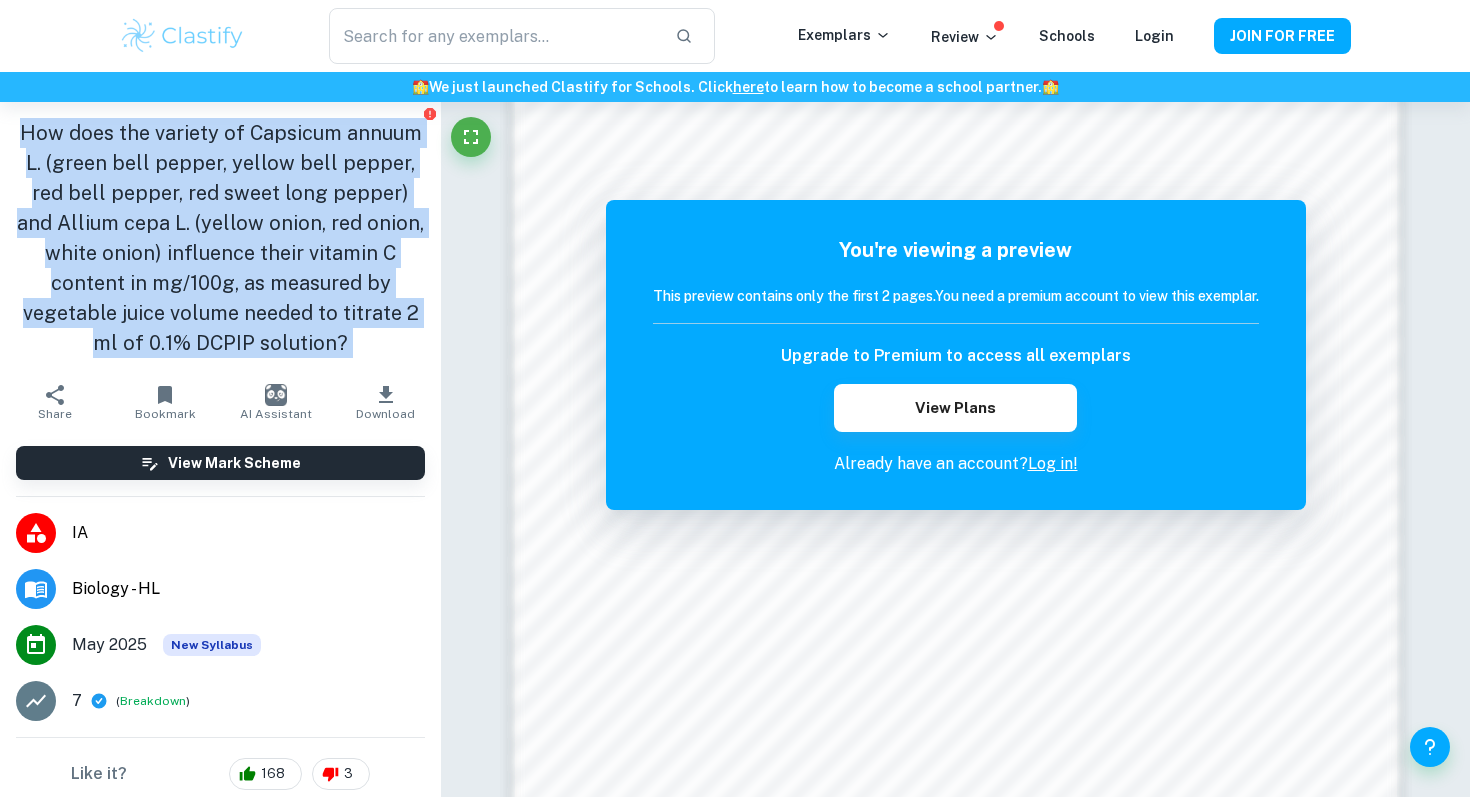 copy on "How does the variety of Capsicum annuum L. (green bell pepper, yellow bell pepper, red bell pepper, red sweet long pepper) and Allium cepa L. (yellow onion, red onion, white onion) influence their vitamin C content in mg/100g, as measured by vegetable juice volume needed to titrate 2 ml of 0.1% DCPIP solution? Share" 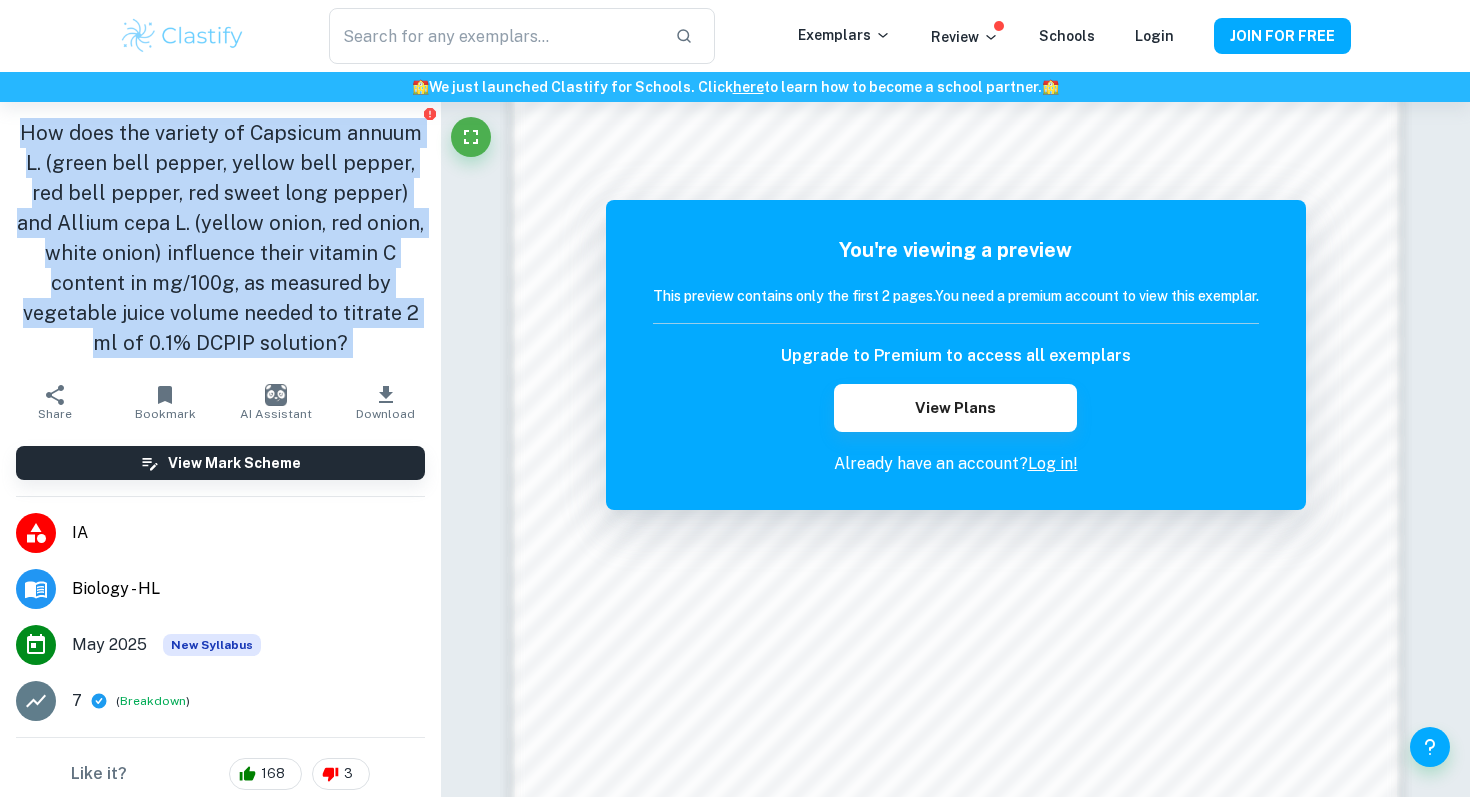 click on "How does the variety of Capsicum annuum L. (green bell pepper, yellow bell pepper, red bell pepper, red sweet long pepper) and Allium cepa L. (yellow onion, red onion, white onion) influence their vitamin C content in mg/100g, as measured by vegetable juice volume needed to titrate 2 ml of 0.1% DCPIP solution?" at bounding box center (220, 238) 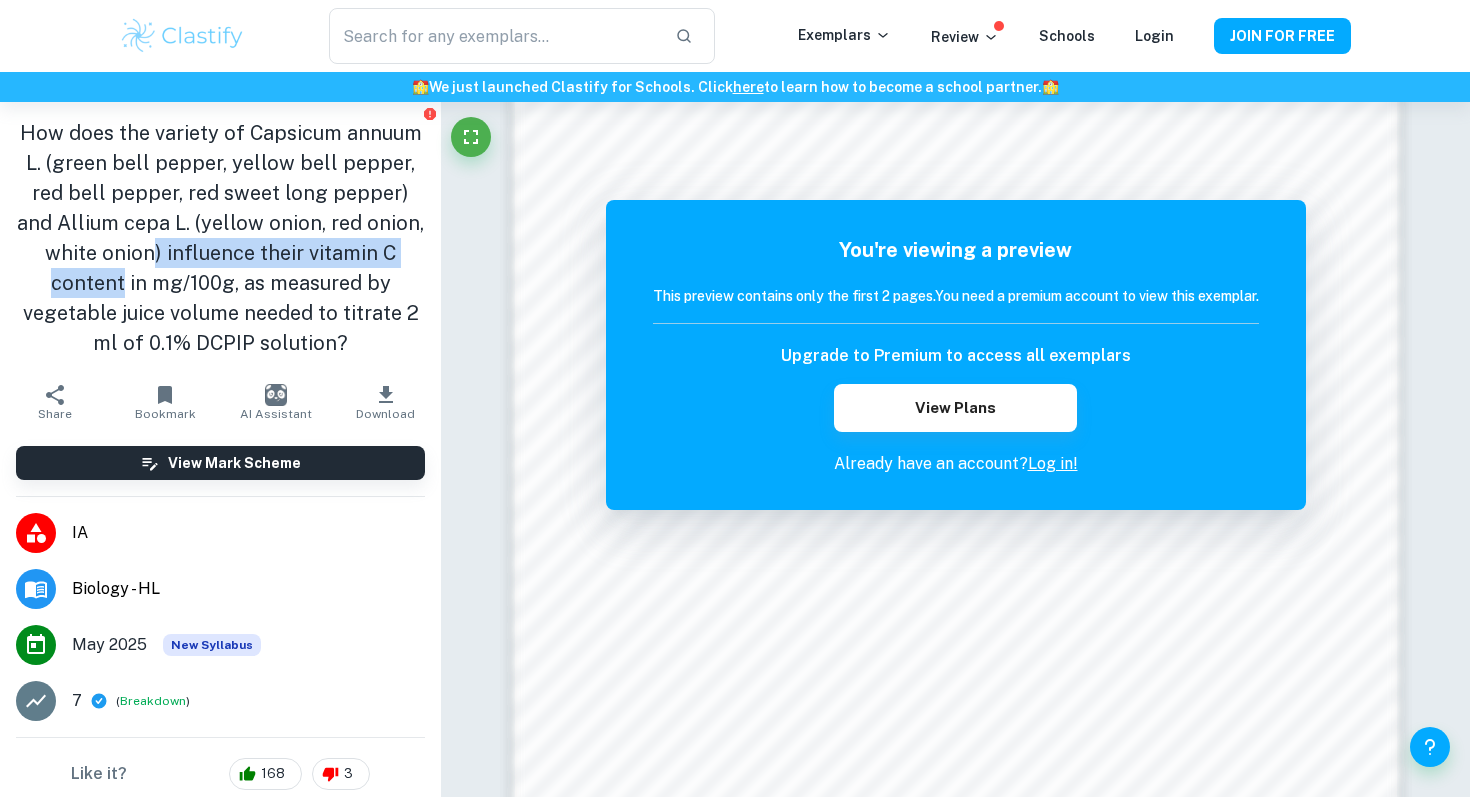 drag, startPoint x: 156, startPoint y: 249, endPoint x: 126, endPoint y: 271, distance: 37.202152 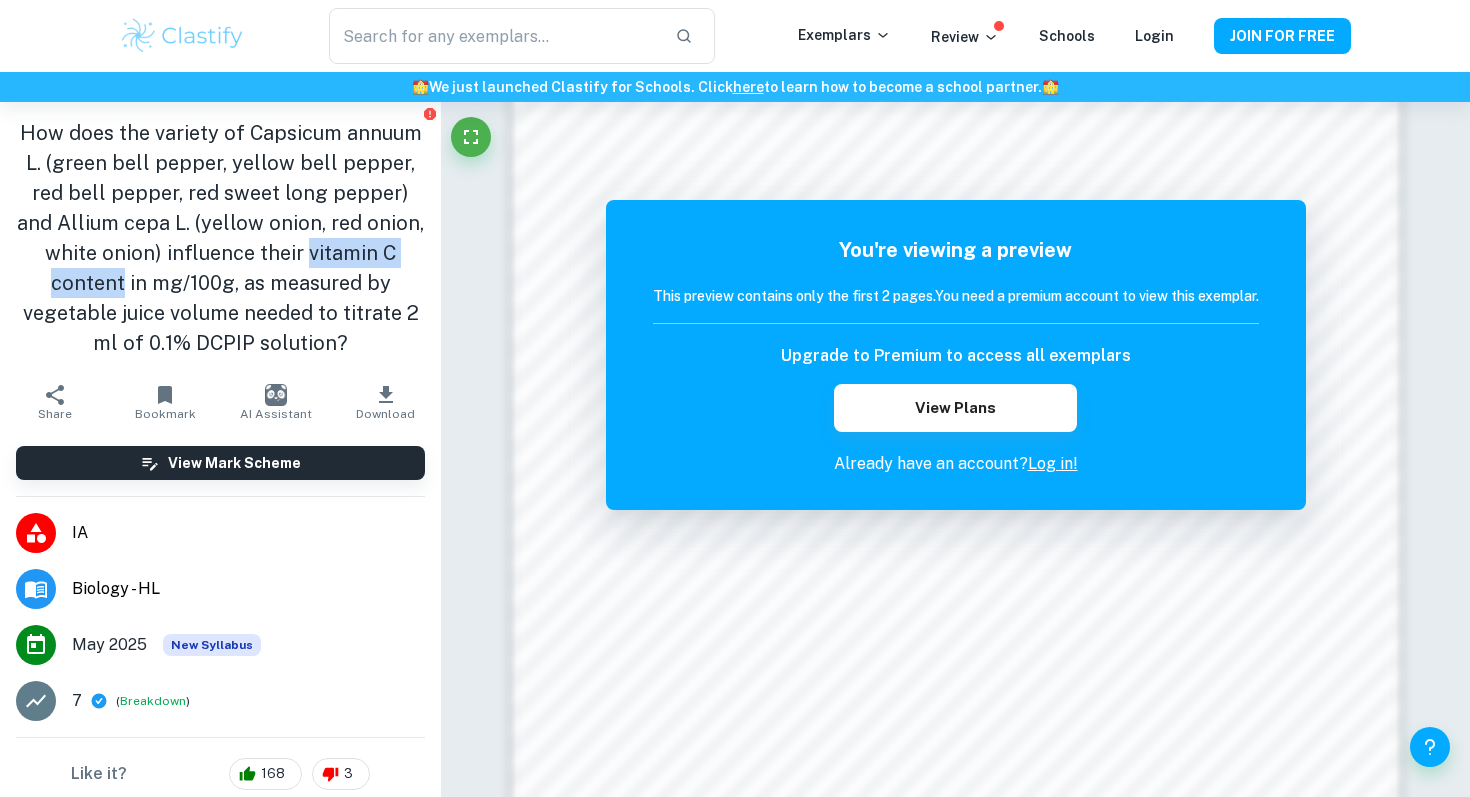 drag, startPoint x: 309, startPoint y: 250, endPoint x: 124, endPoint y: 271, distance: 186.18808 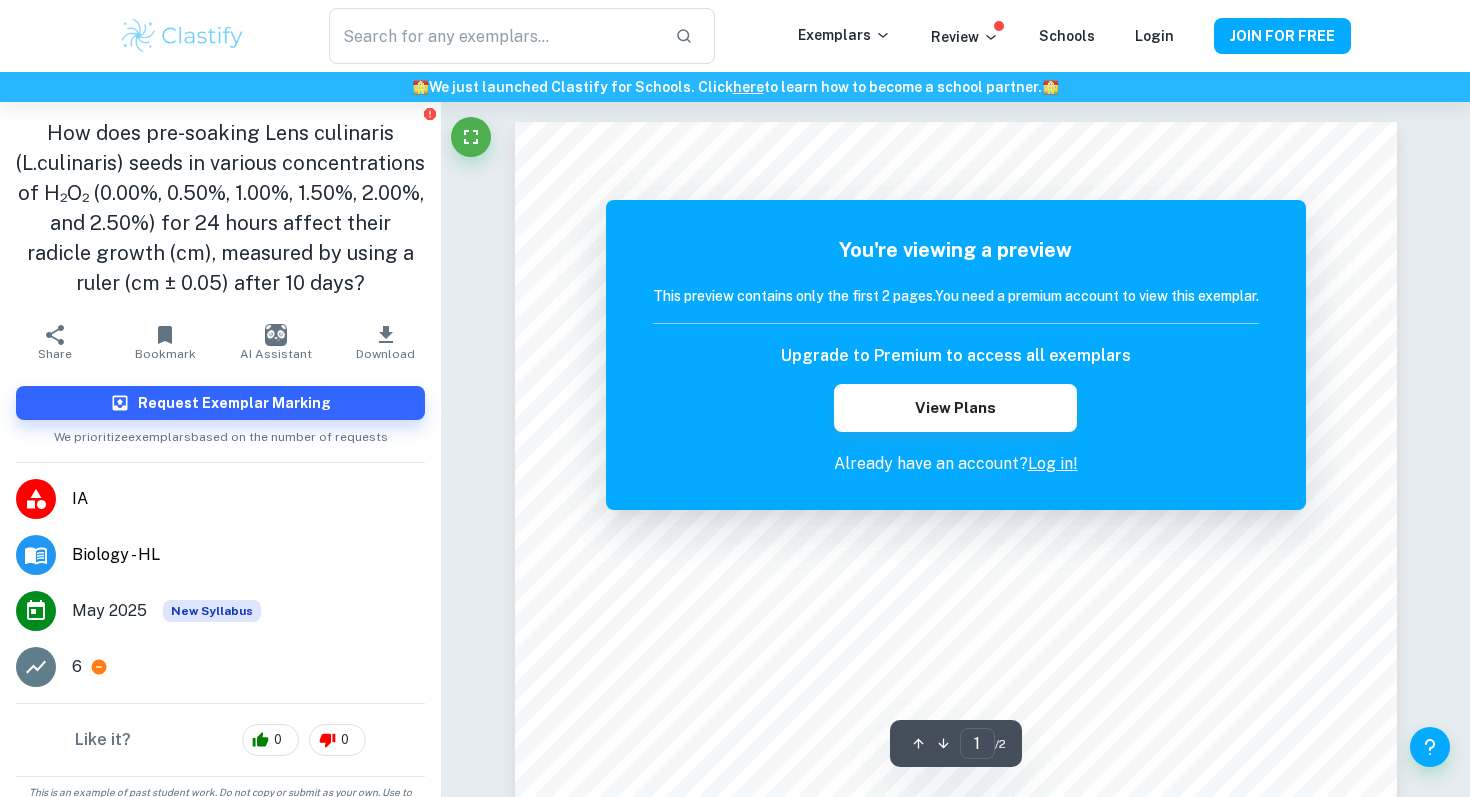 scroll, scrollTop: 0, scrollLeft: 0, axis: both 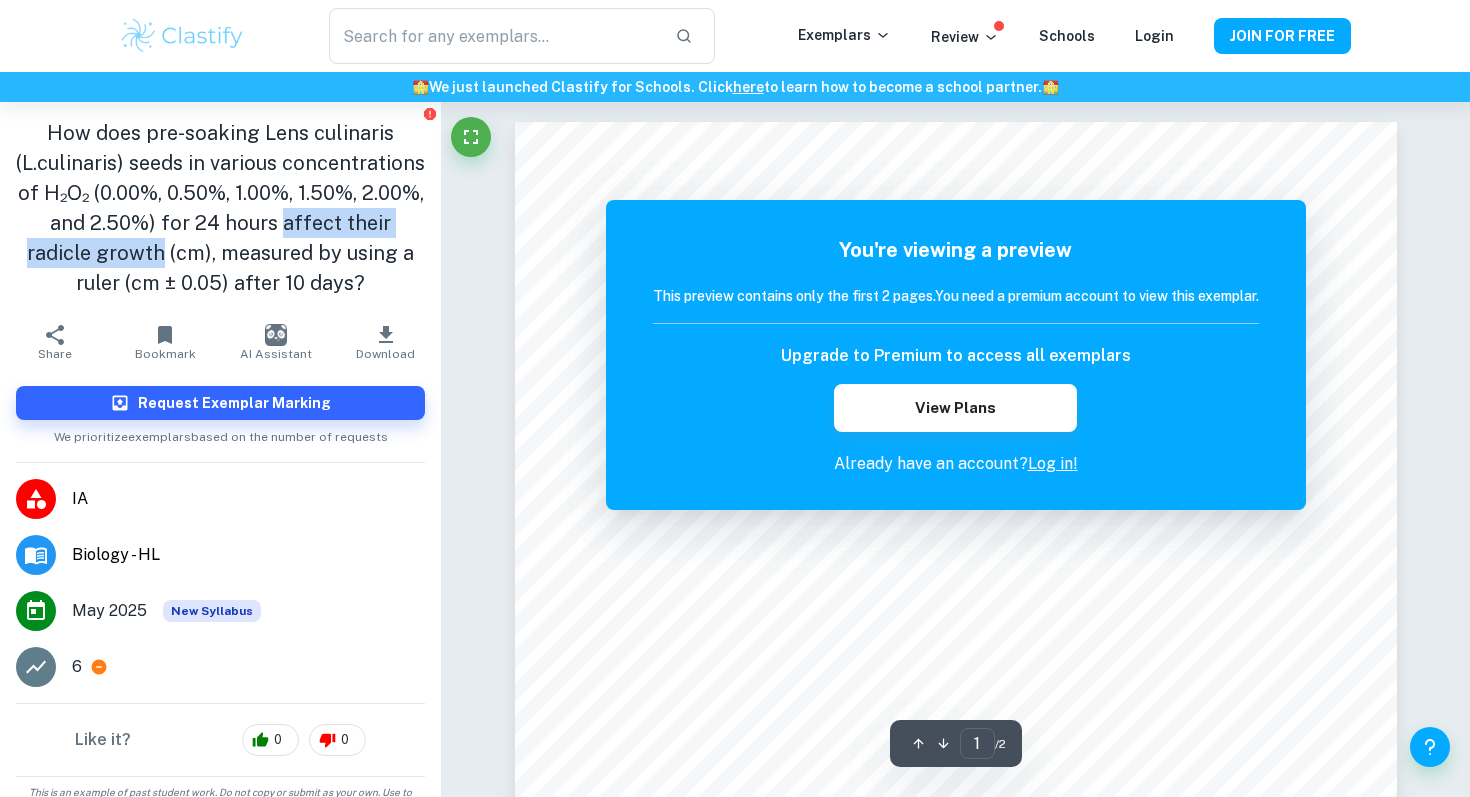 drag, startPoint x: 252, startPoint y: 225, endPoint x: 85, endPoint y: 243, distance: 167.96725 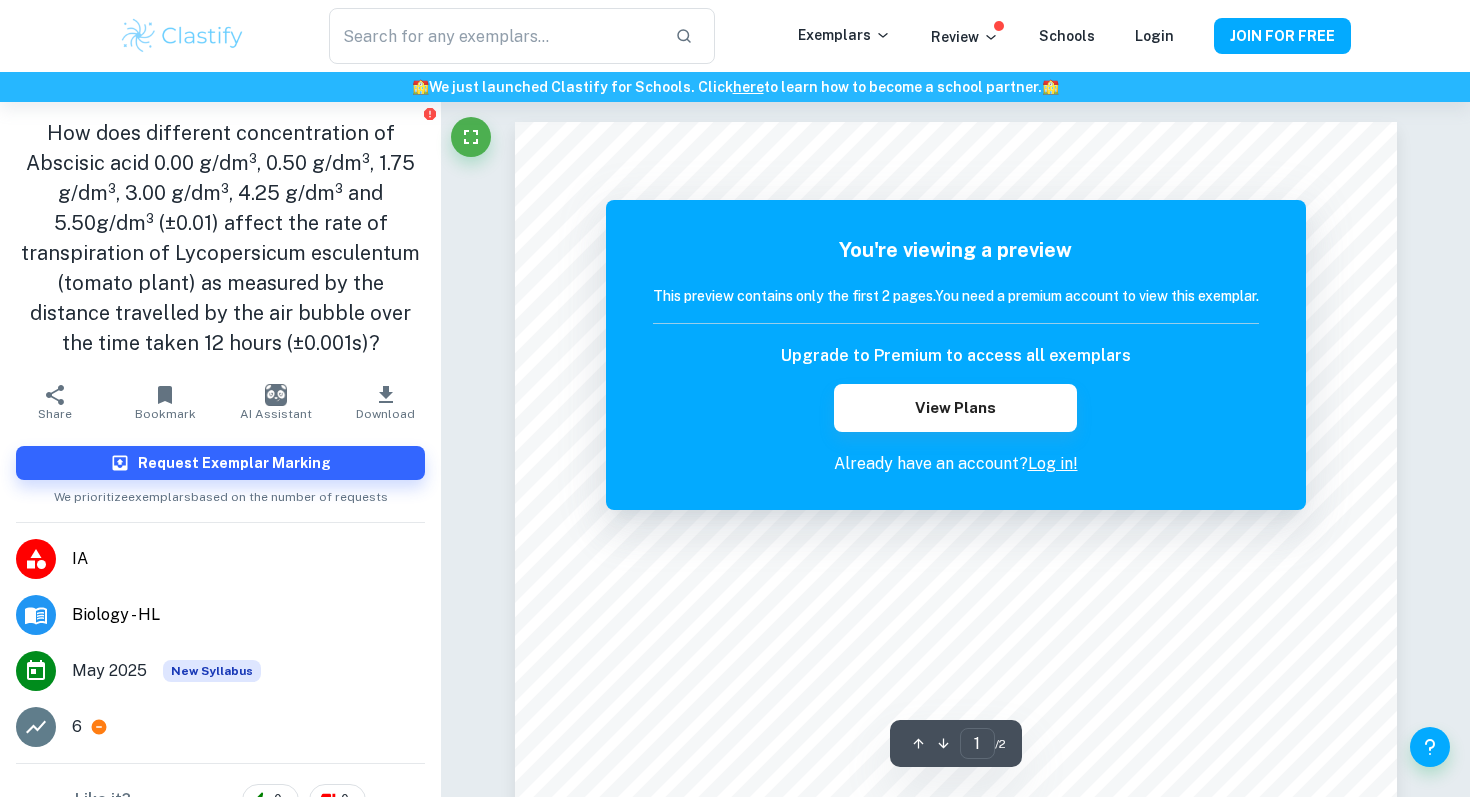 scroll, scrollTop: 0, scrollLeft: 0, axis: both 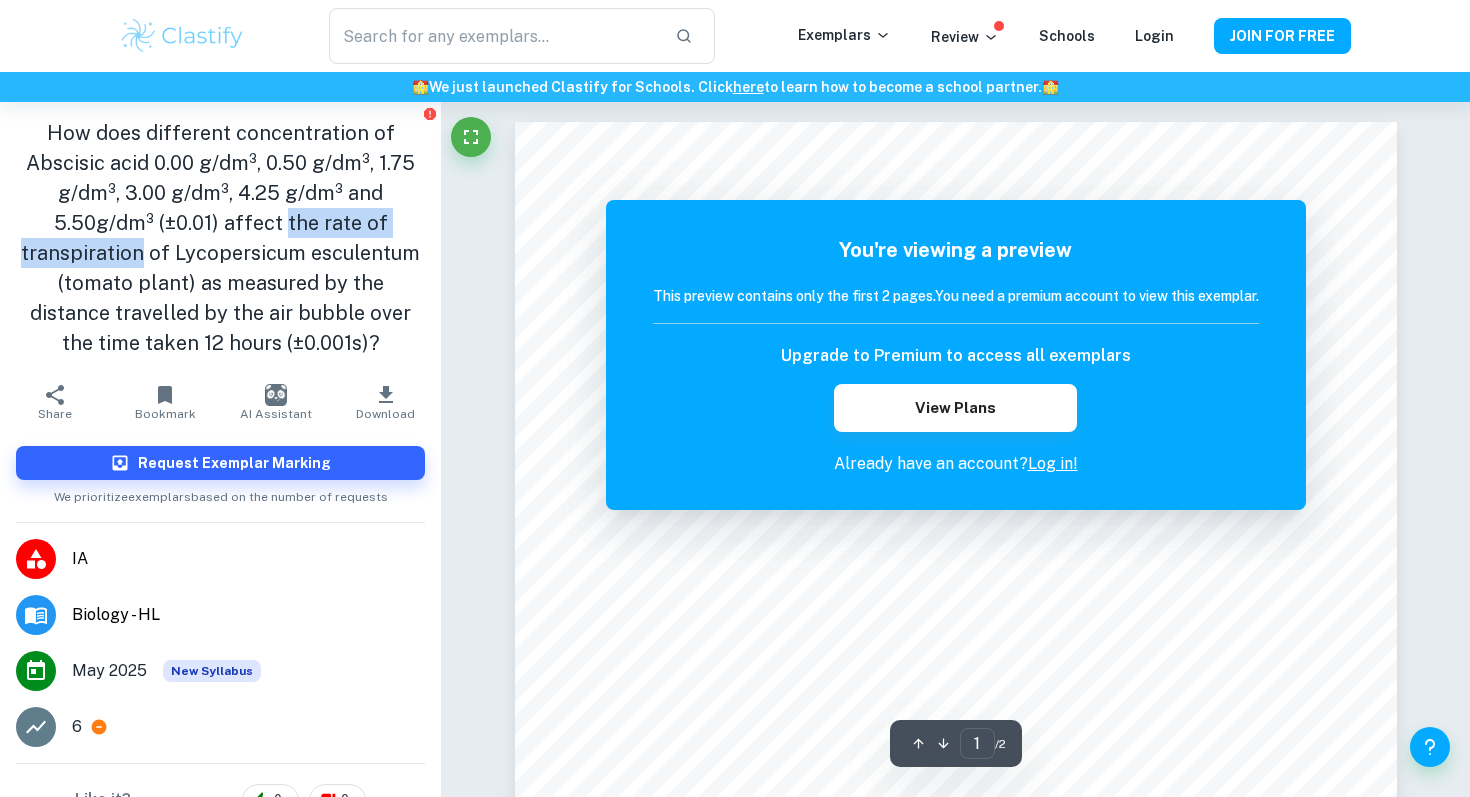 drag, startPoint x: 287, startPoint y: 223, endPoint x: 142, endPoint y: 250, distance: 147.49237 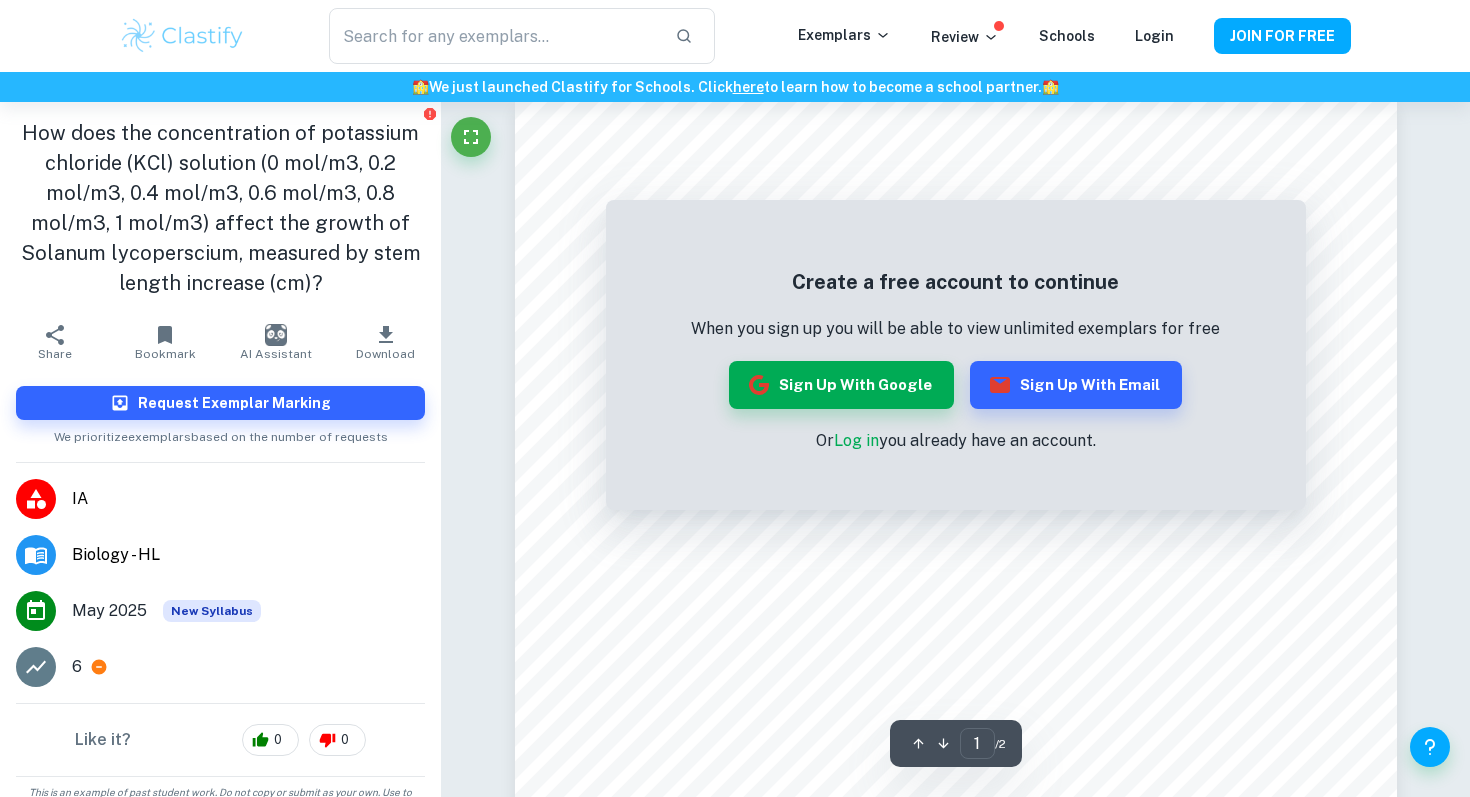 scroll, scrollTop: 0, scrollLeft: 0, axis: both 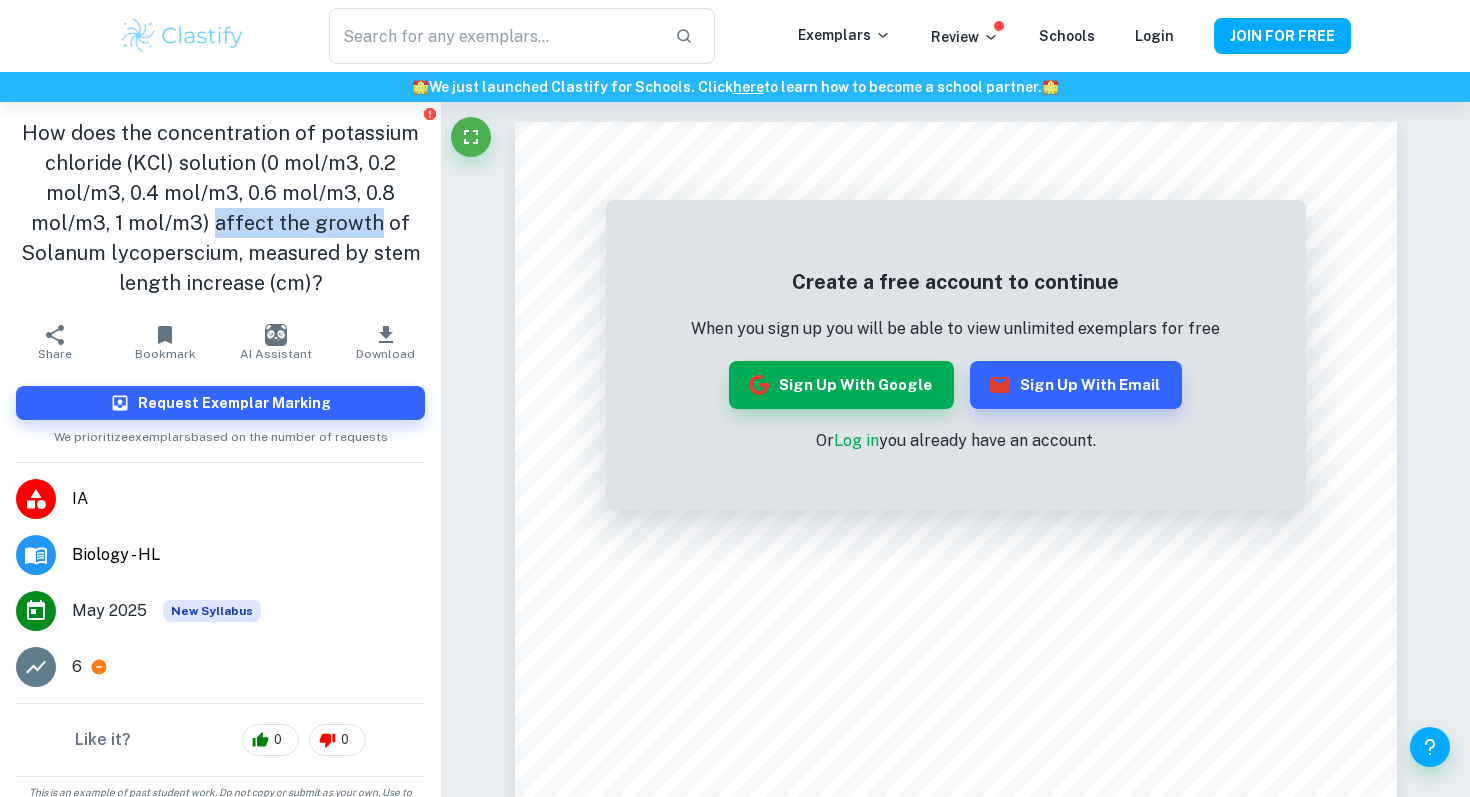drag, startPoint x: 218, startPoint y: 223, endPoint x: 373, endPoint y: 223, distance: 155 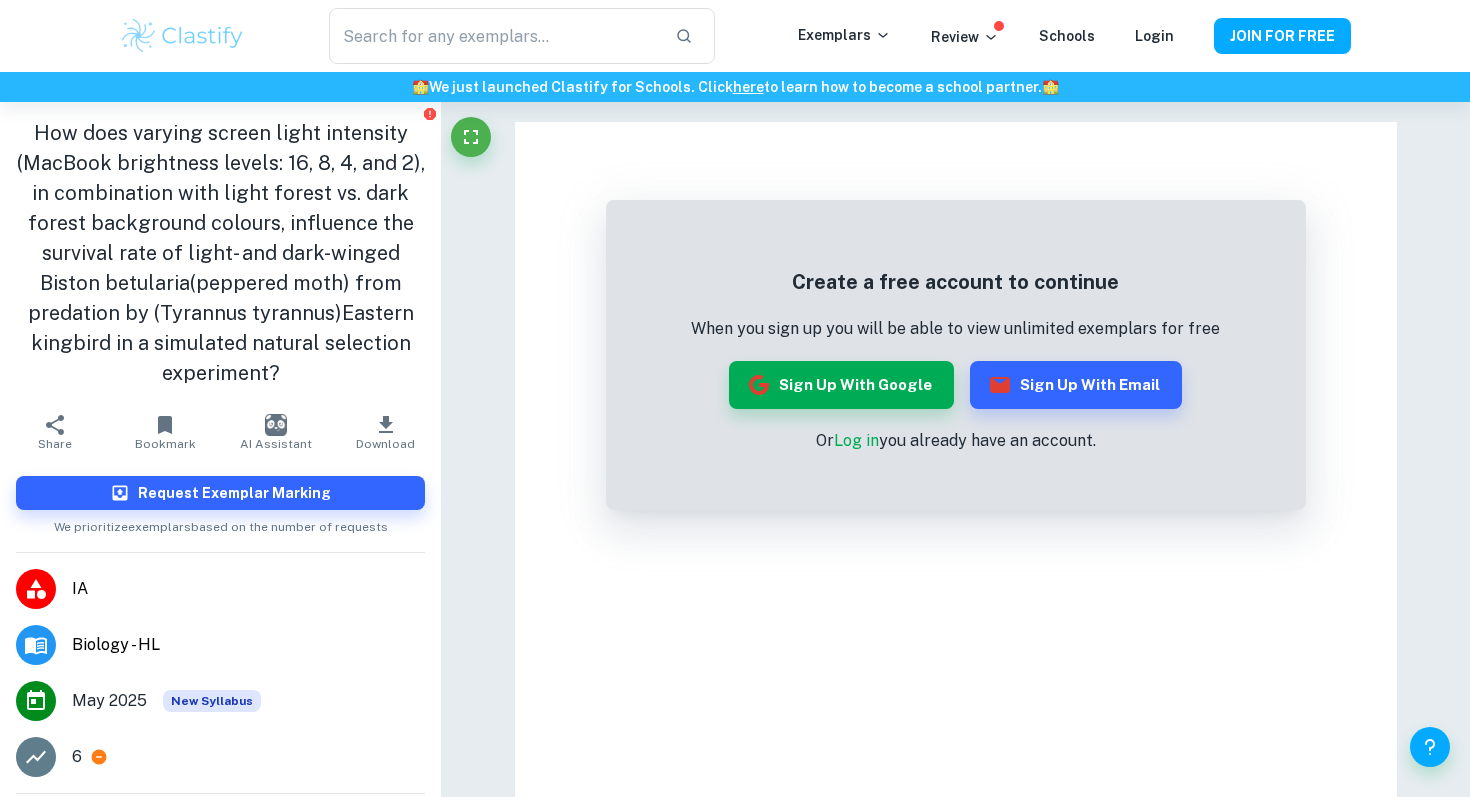 scroll, scrollTop: 0, scrollLeft: 0, axis: both 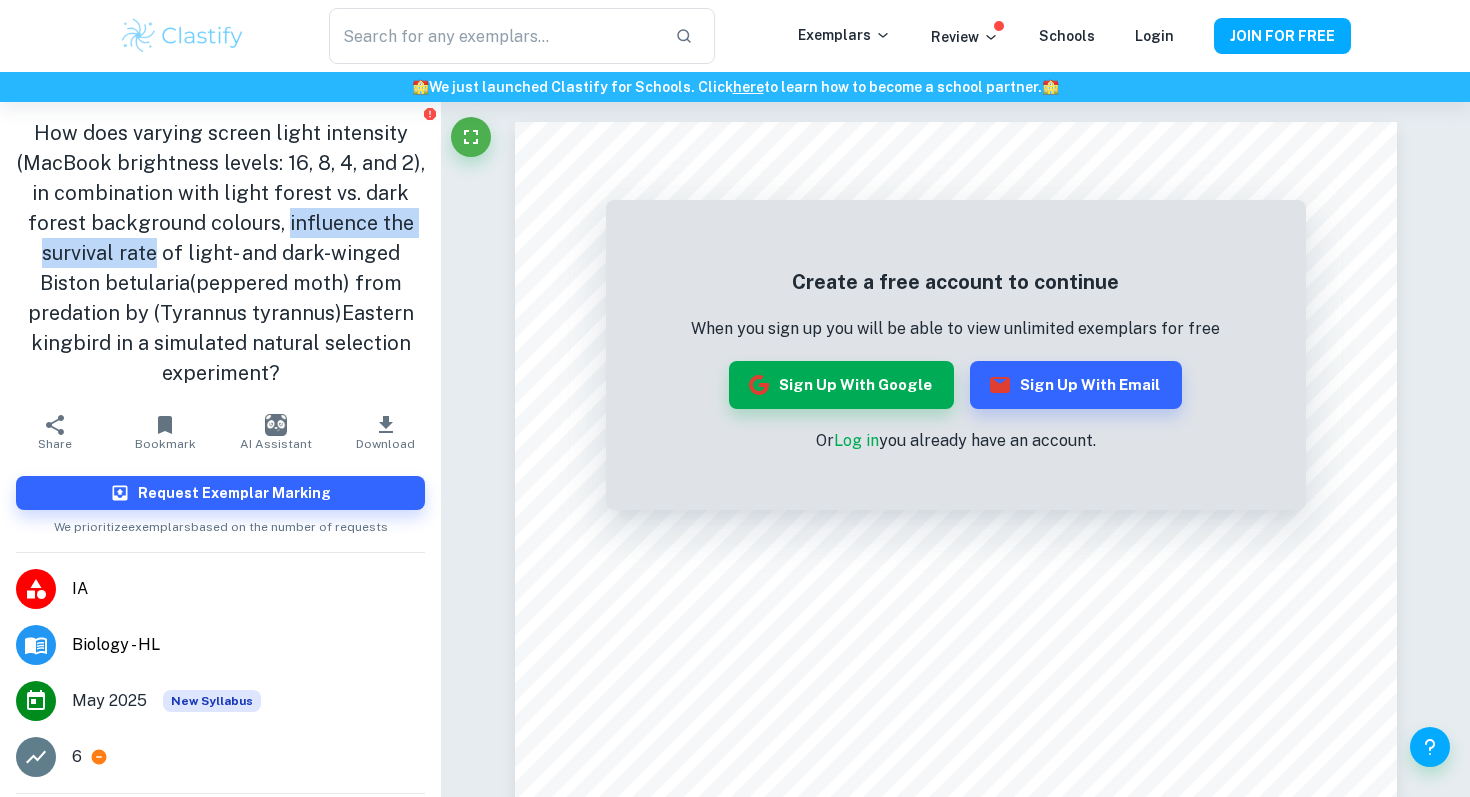drag, startPoint x: 285, startPoint y: 224, endPoint x: 158, endPoint y: 241, distance: 128.13274 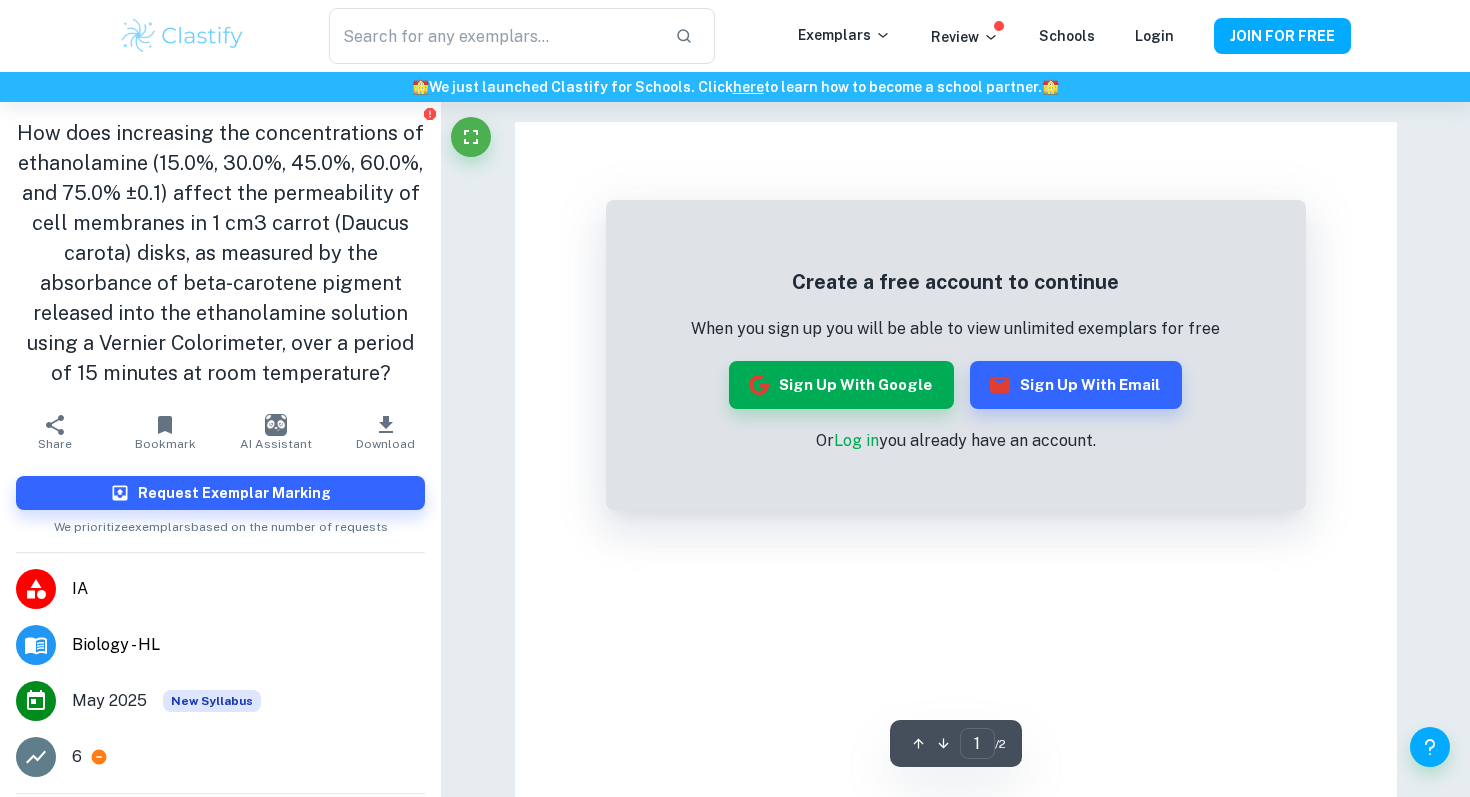 scroll, scrollTop: 0, scrollLeft: 0, axis: both 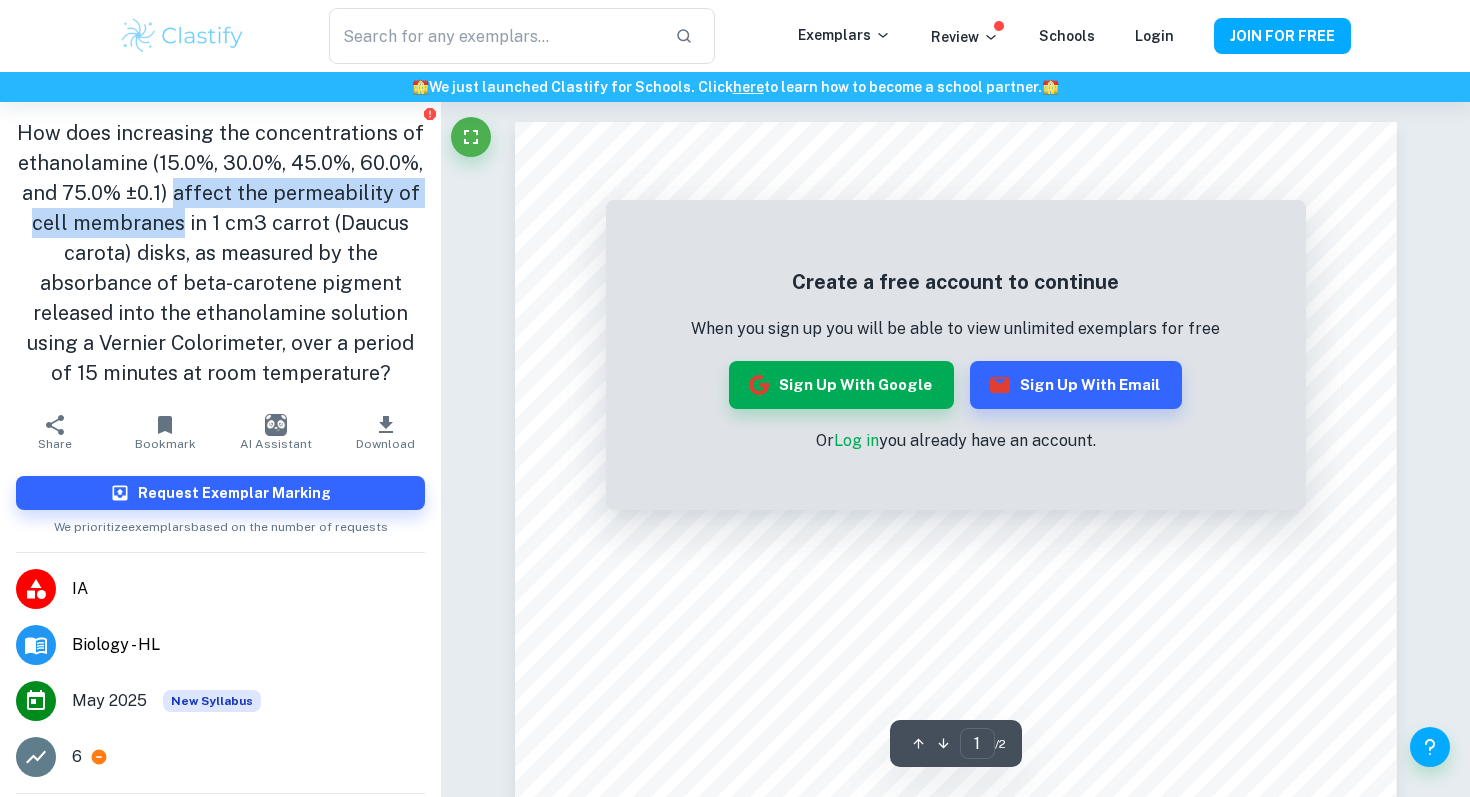 drag, startPoint x: 176, startPoint y: 195, endPoint x: 186, endPoint y: 214, distance: 21.470911 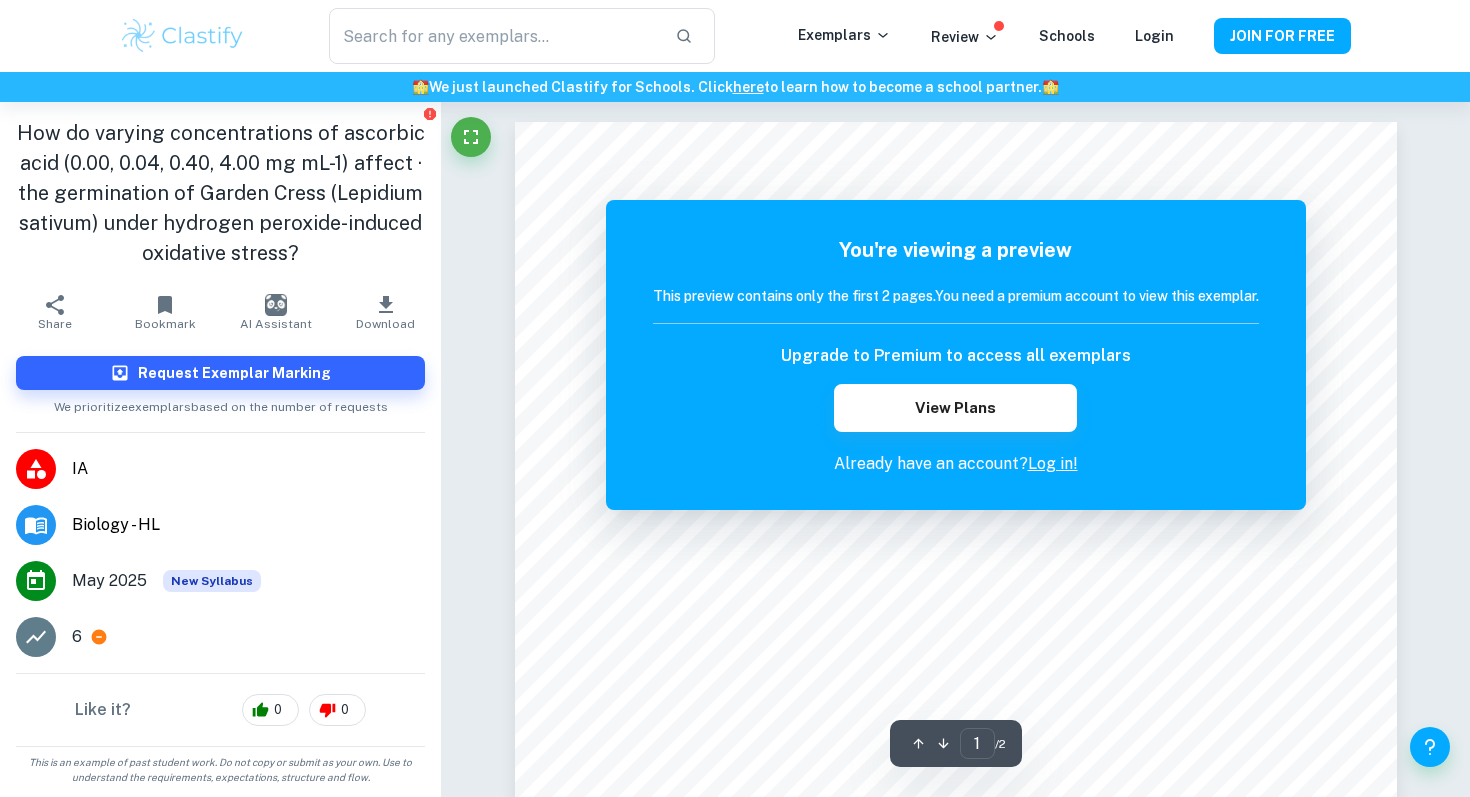 scroll, scrollTop: 0, scrollLeft: 0, axis: both 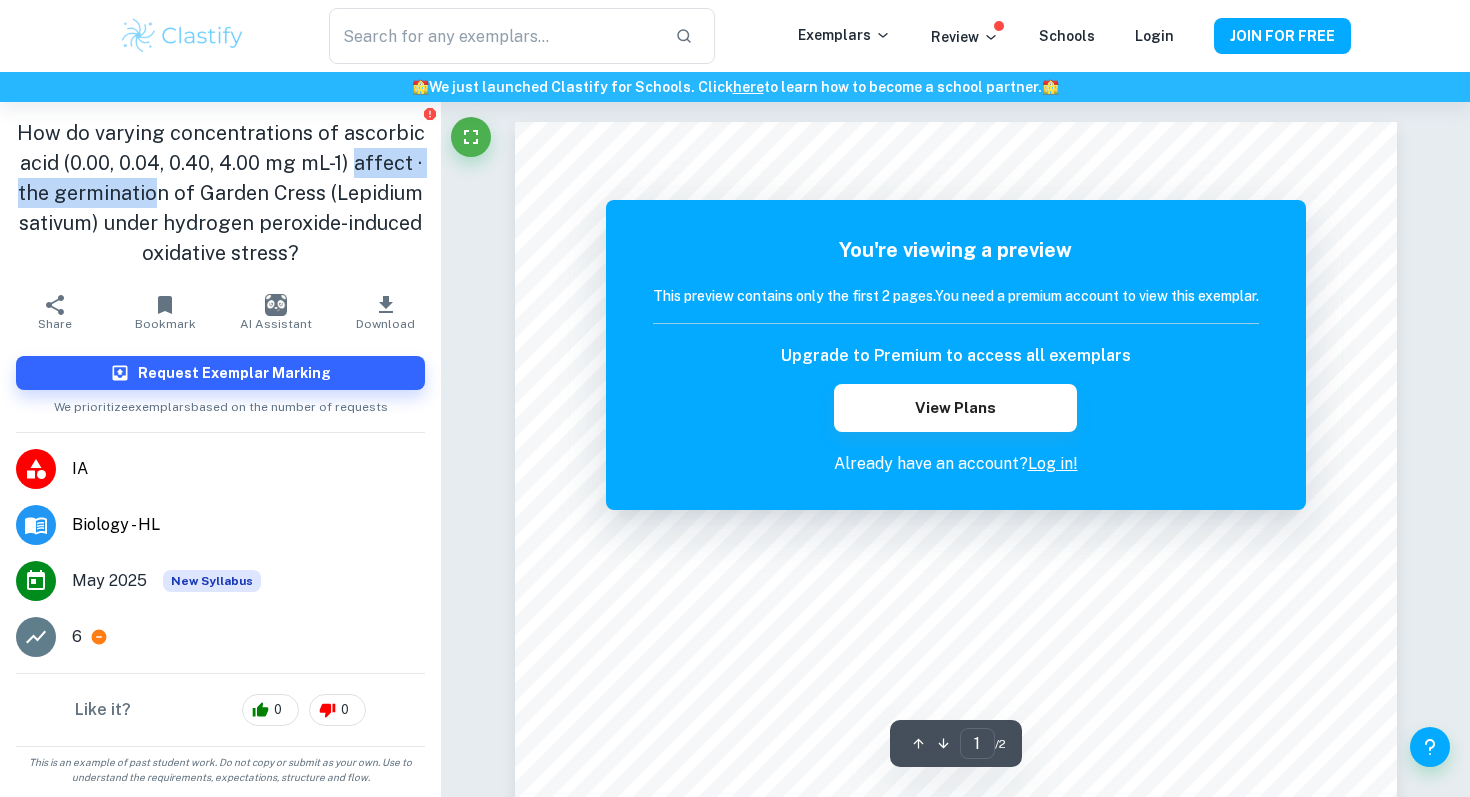 drag, startPoint x: 359, startPoint y: 162, endPoint x: 163, endPoint y: 191, distance: 198.13379 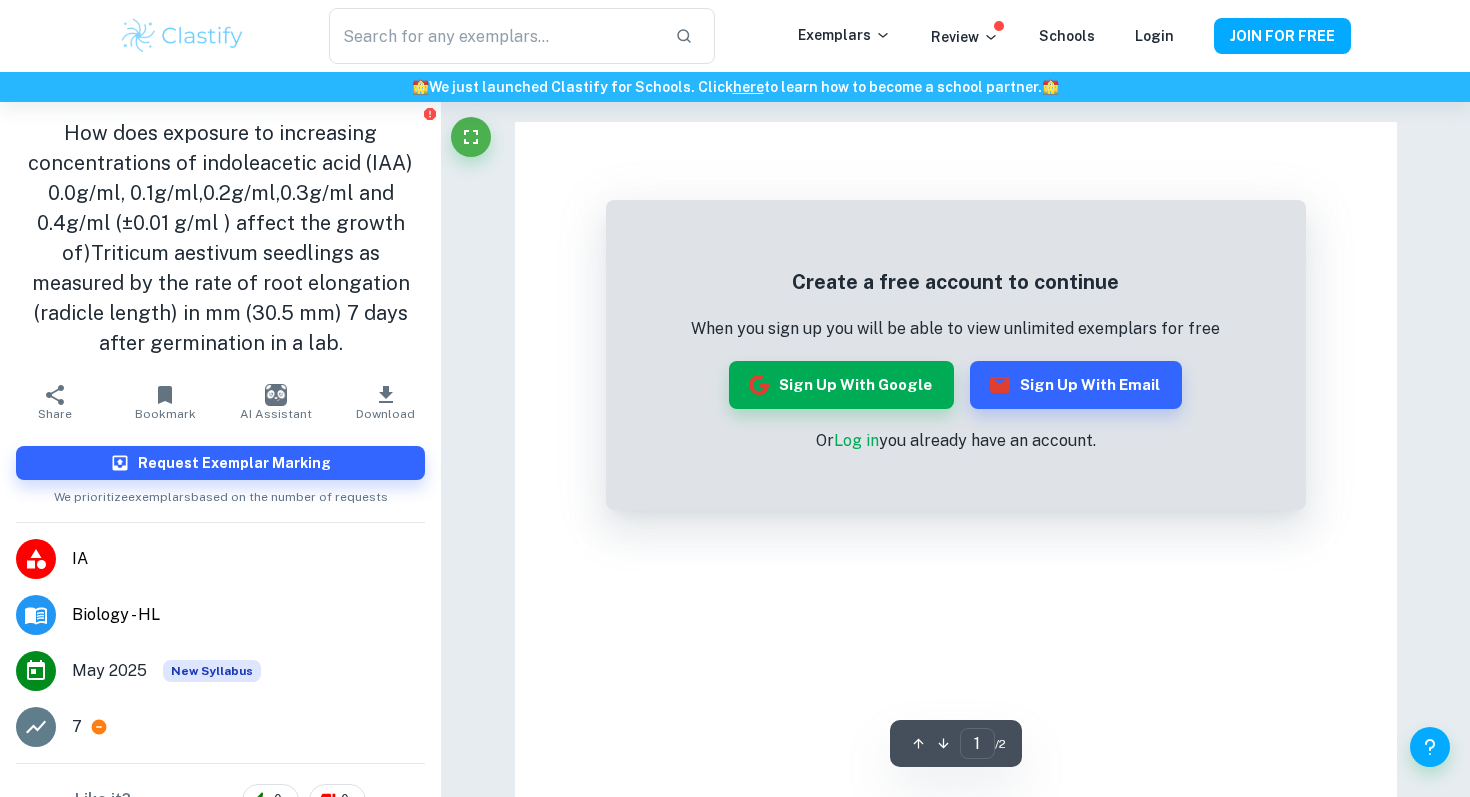 scroll, scrollTop: 0, scrollLeft: 0, axis: both 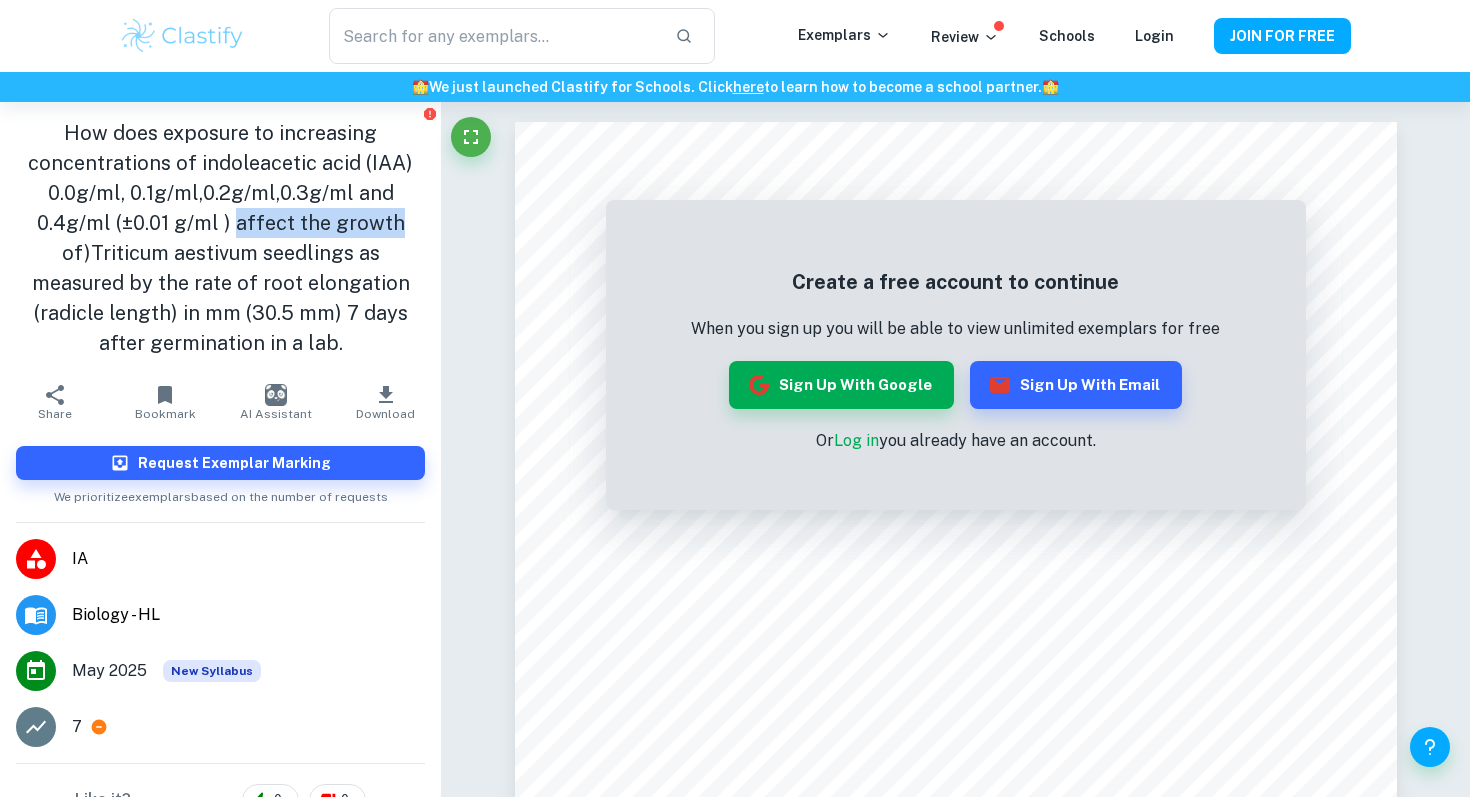 drag, startPoint x: 241, startPoint y: 222, endPoint x: 398, endPoint y: 221, distance: 157.00319 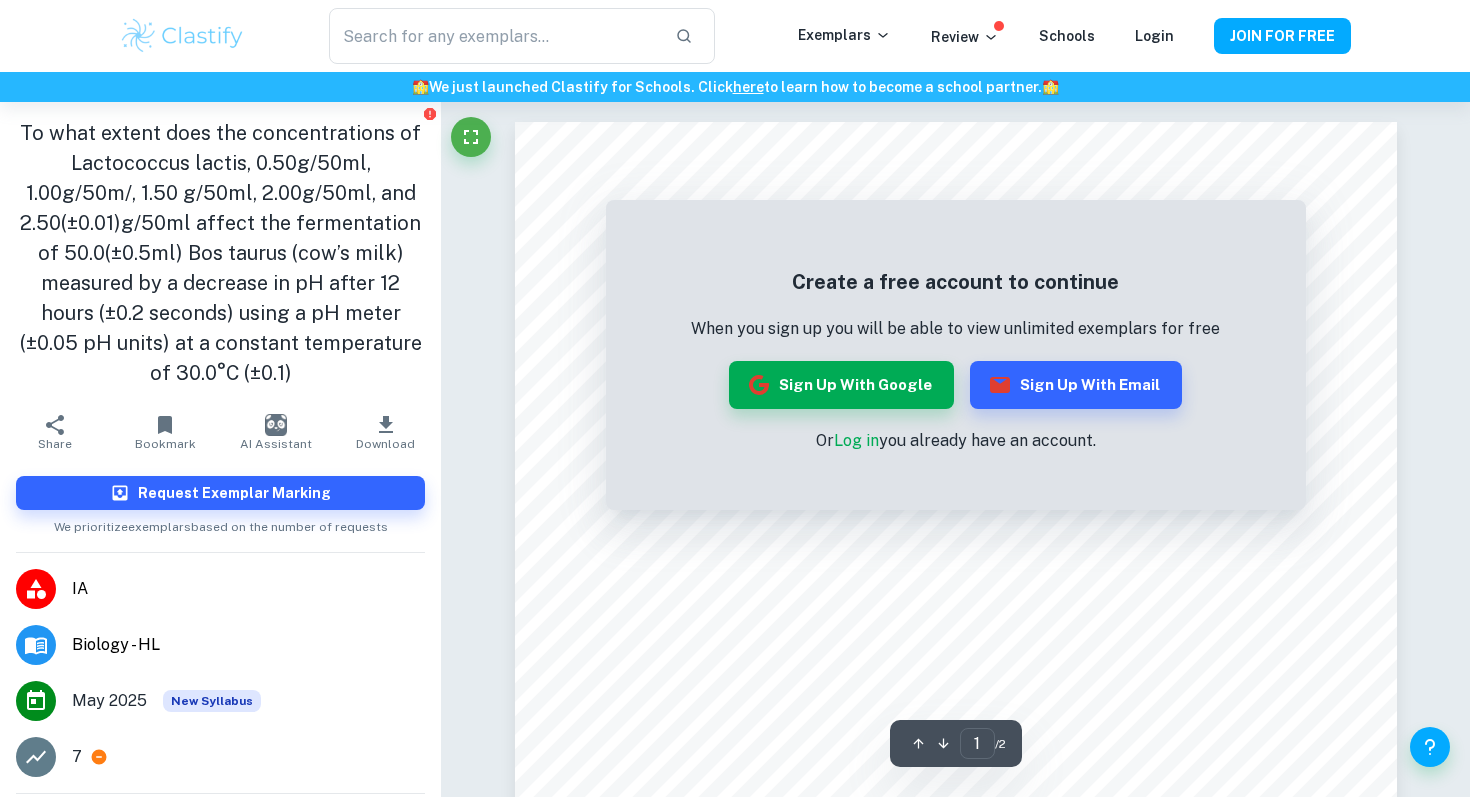scroll, scrollTop: 0, scrollLeft: 0, axis: both 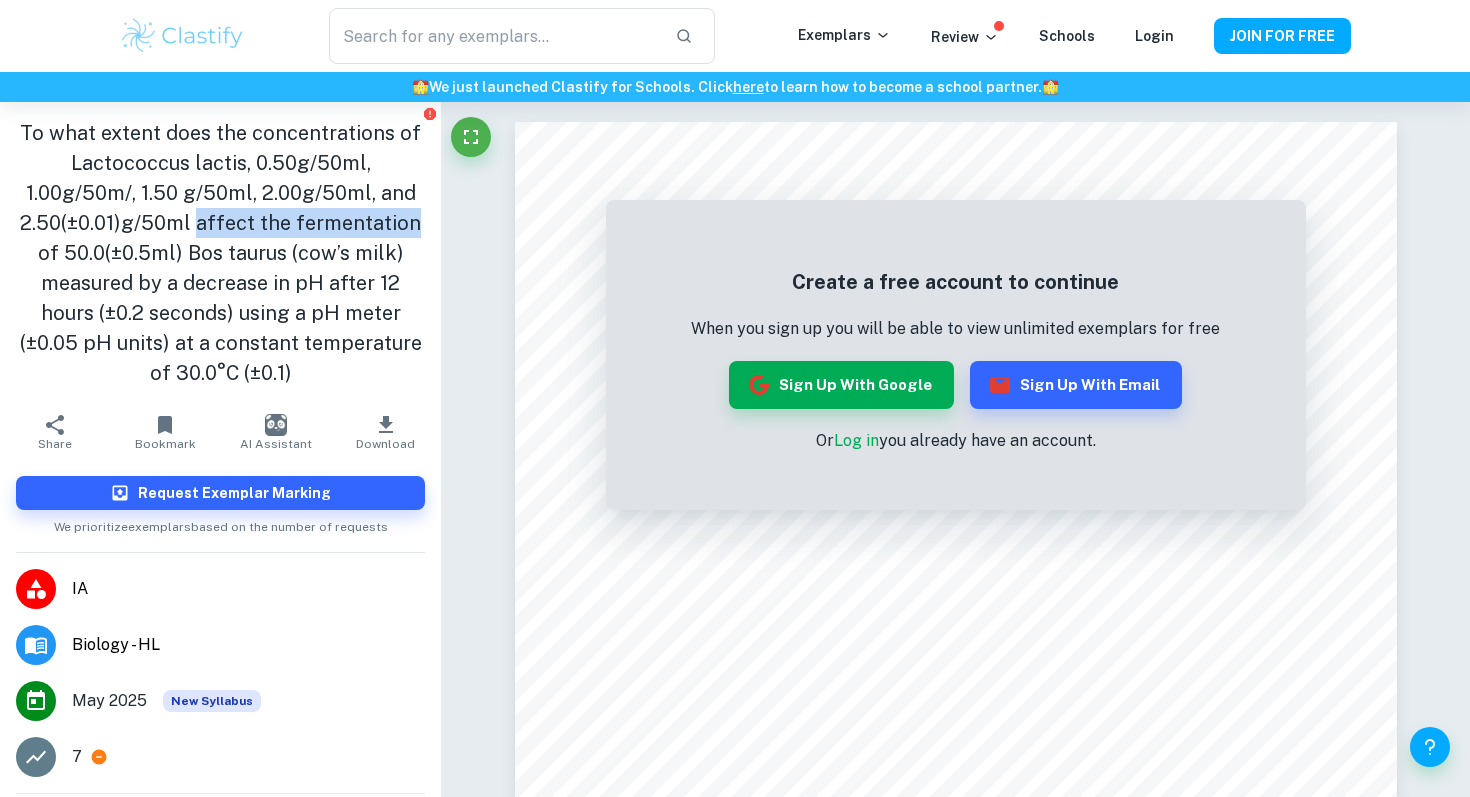 drag, startPoint x: 198, startPoint y: 224, endPoint x: 413, endPoint y: 225, distance: 215.00232 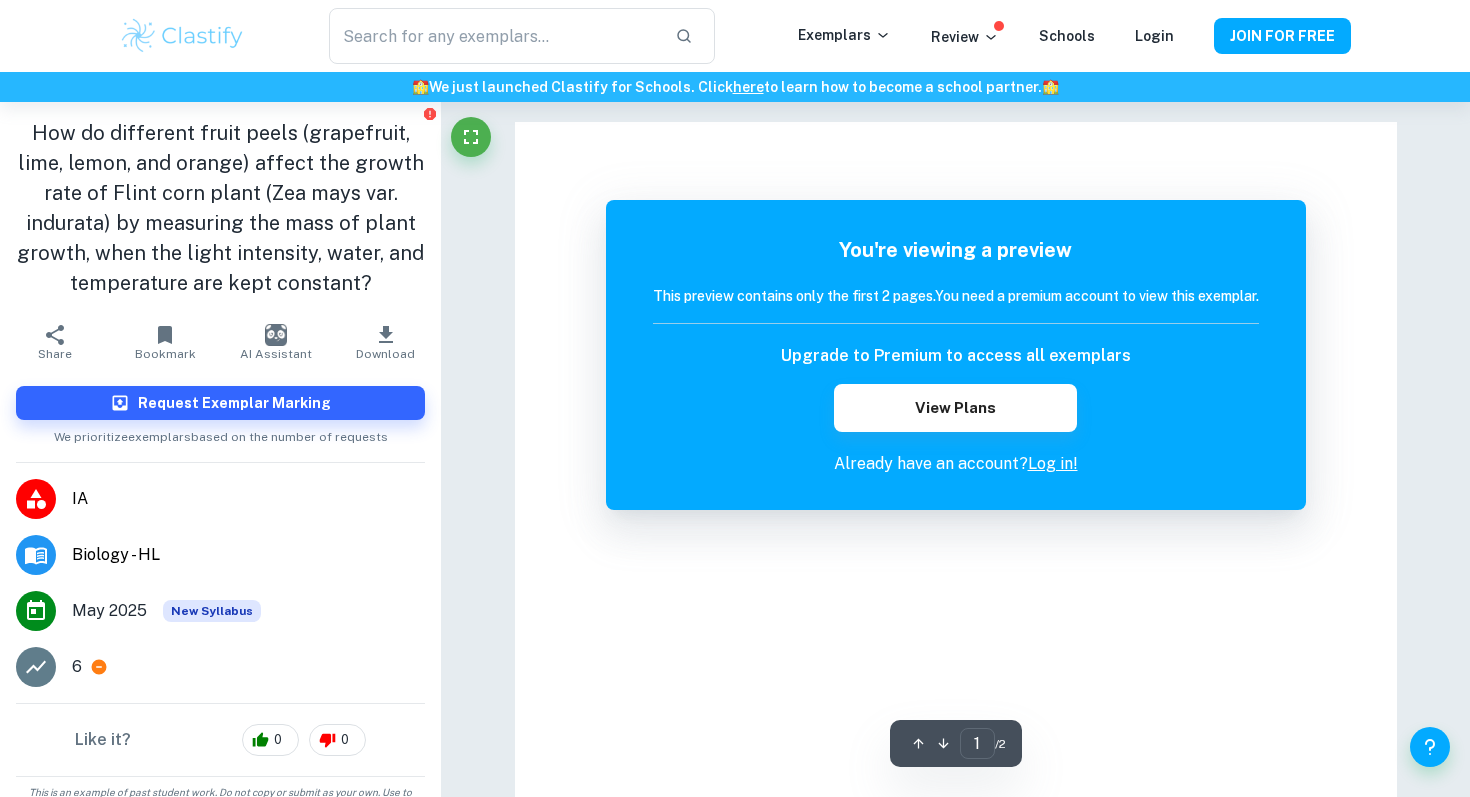 scroll, scrollTop: 0, scrollLeft: 0, axis: both 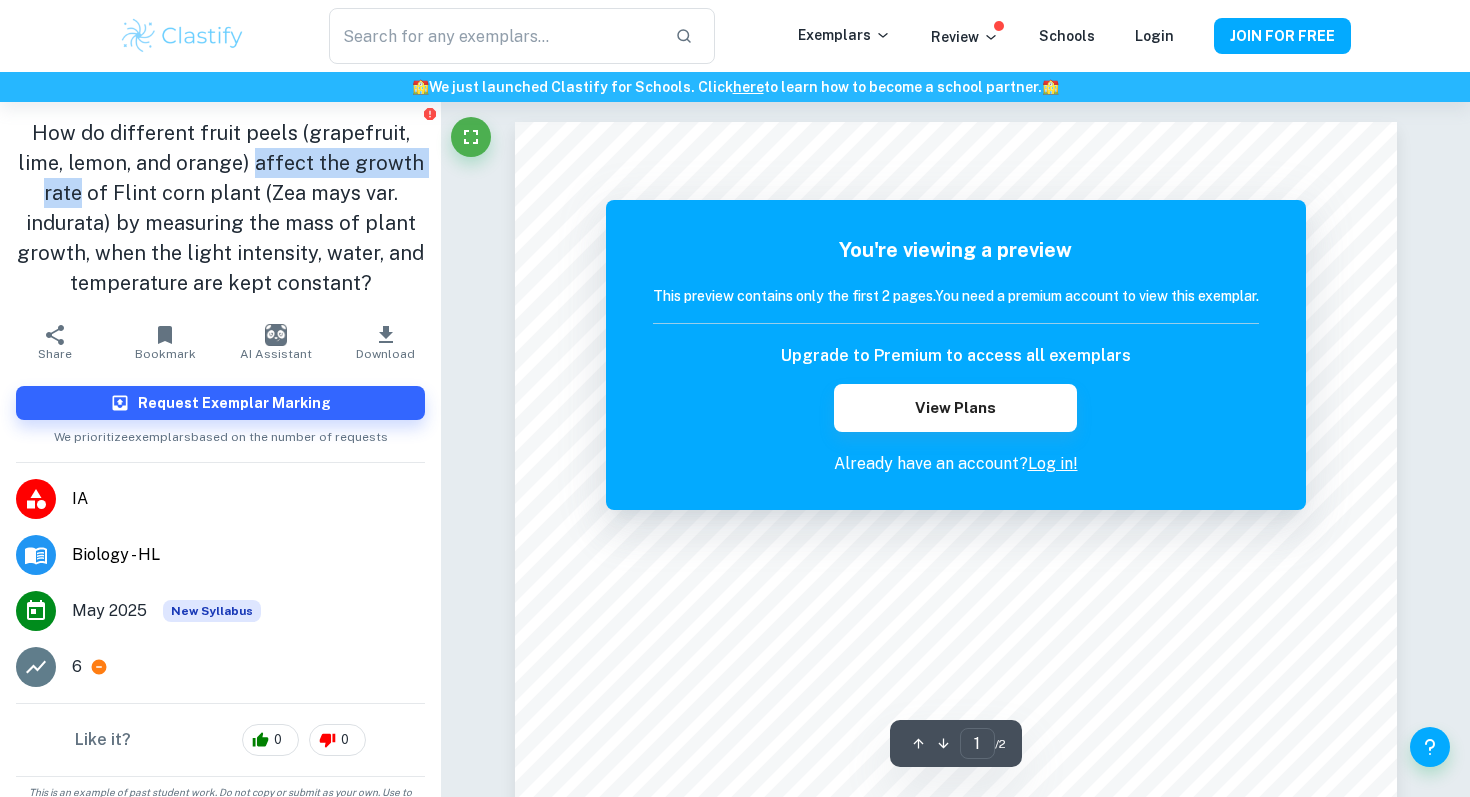 drag, startPoint x: 253, startPoint y: 161, endPoint x: 87, endPoint y: 187, distance: 168.0238 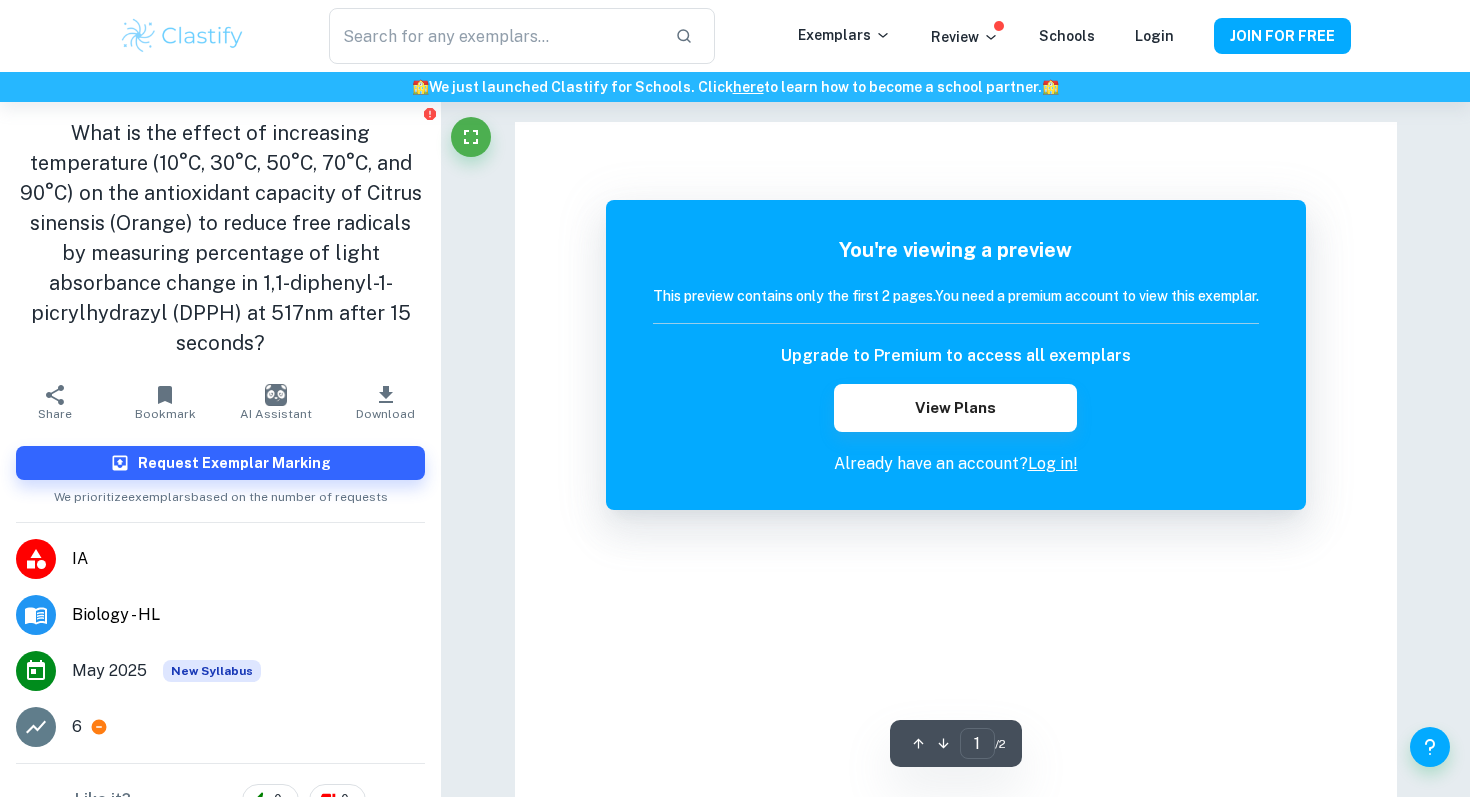 scroll, scrollTop: 0, scrollLeft: 0, axis: both 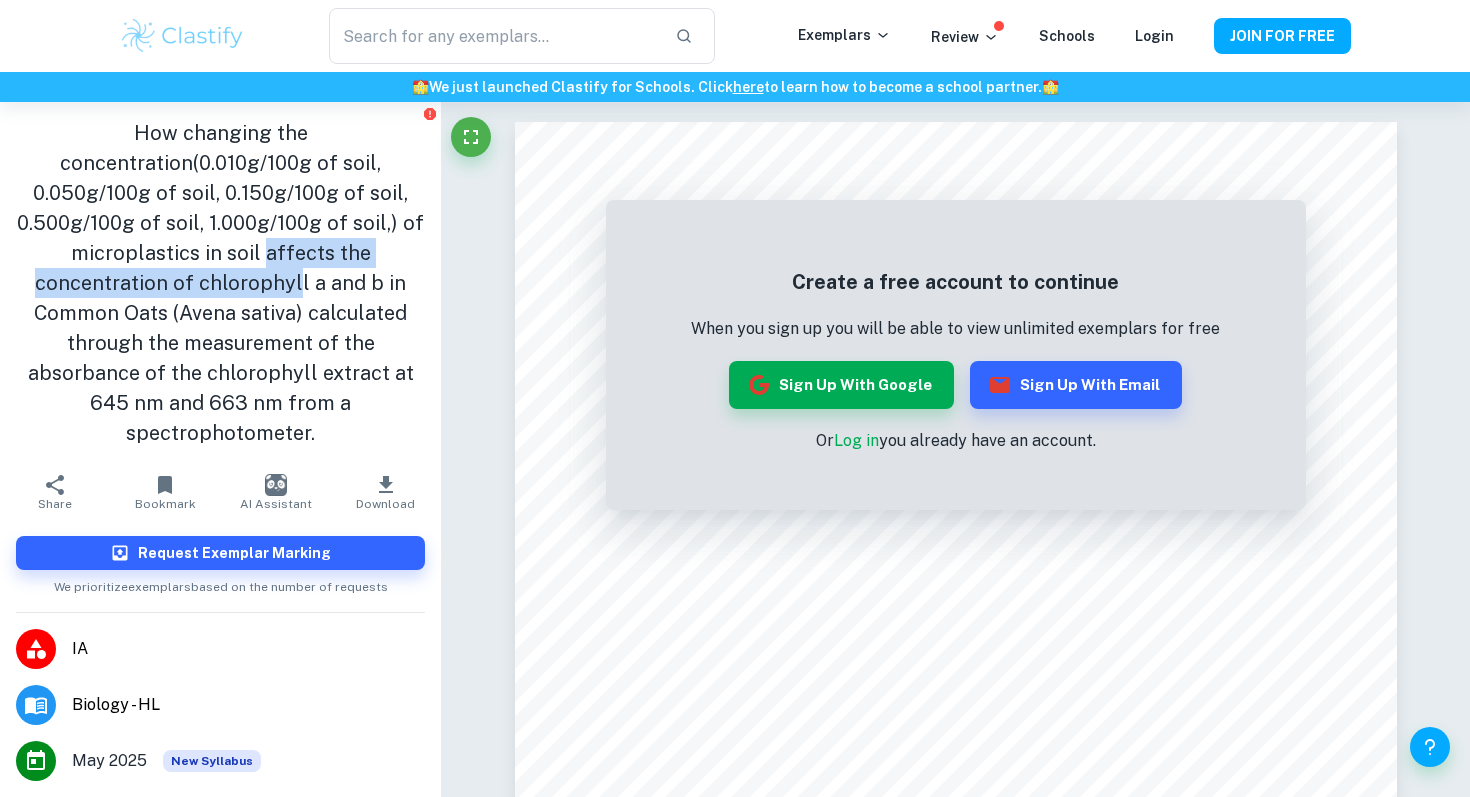 drag, startPoint x: 266, startPoint y: 252, endPoint x: 299, endPoint y: 280, distance: 43.27817 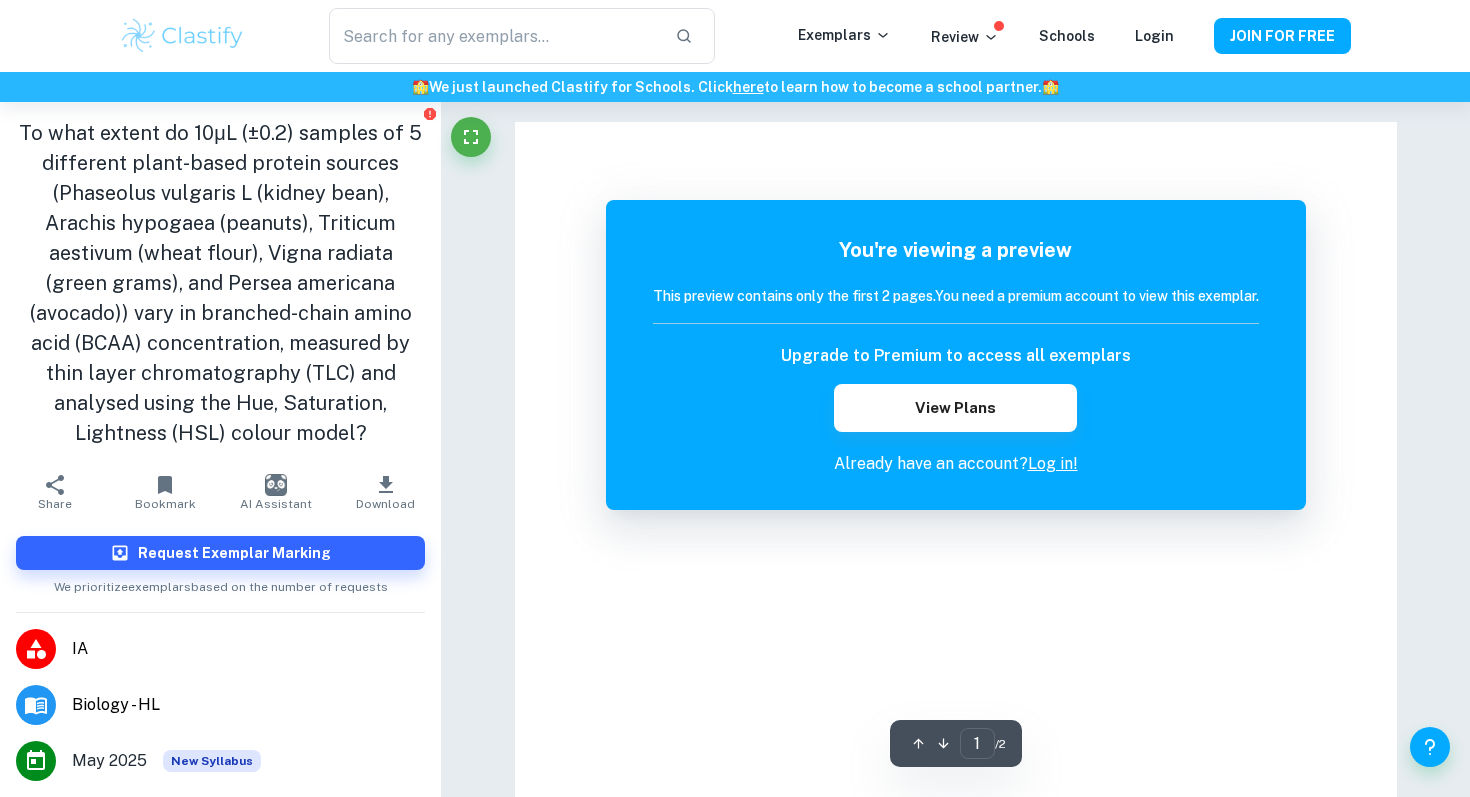 scroll, scrollTop: 0, scrollLeft: 0, axis: both 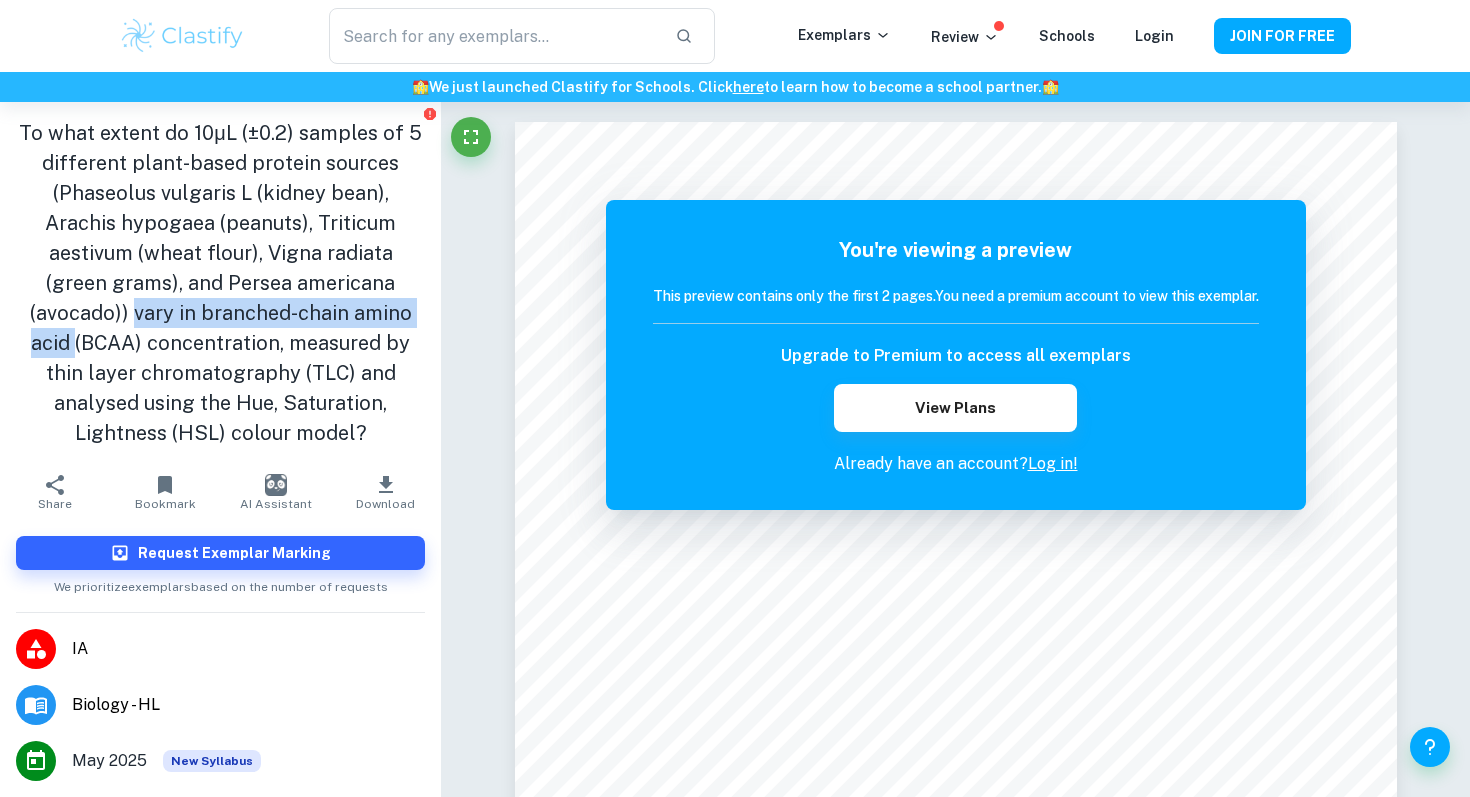 drag, startPoint x: 348, startPoint y: 285, endPoint x: 312, endPoint y: 305, distance: 41.18252 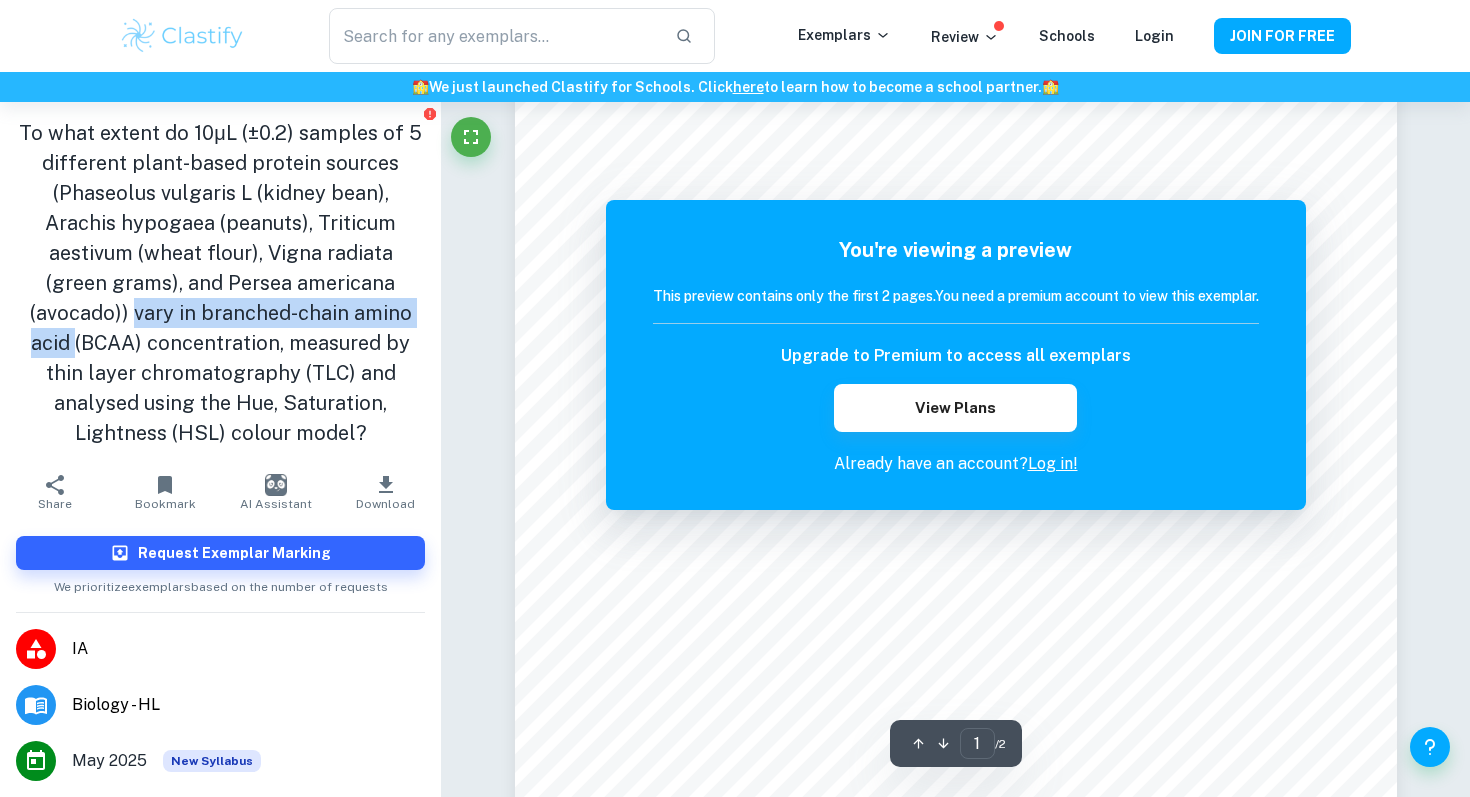 scroll, scrollTop: 95, scrollLeft: 0, axis: vertical 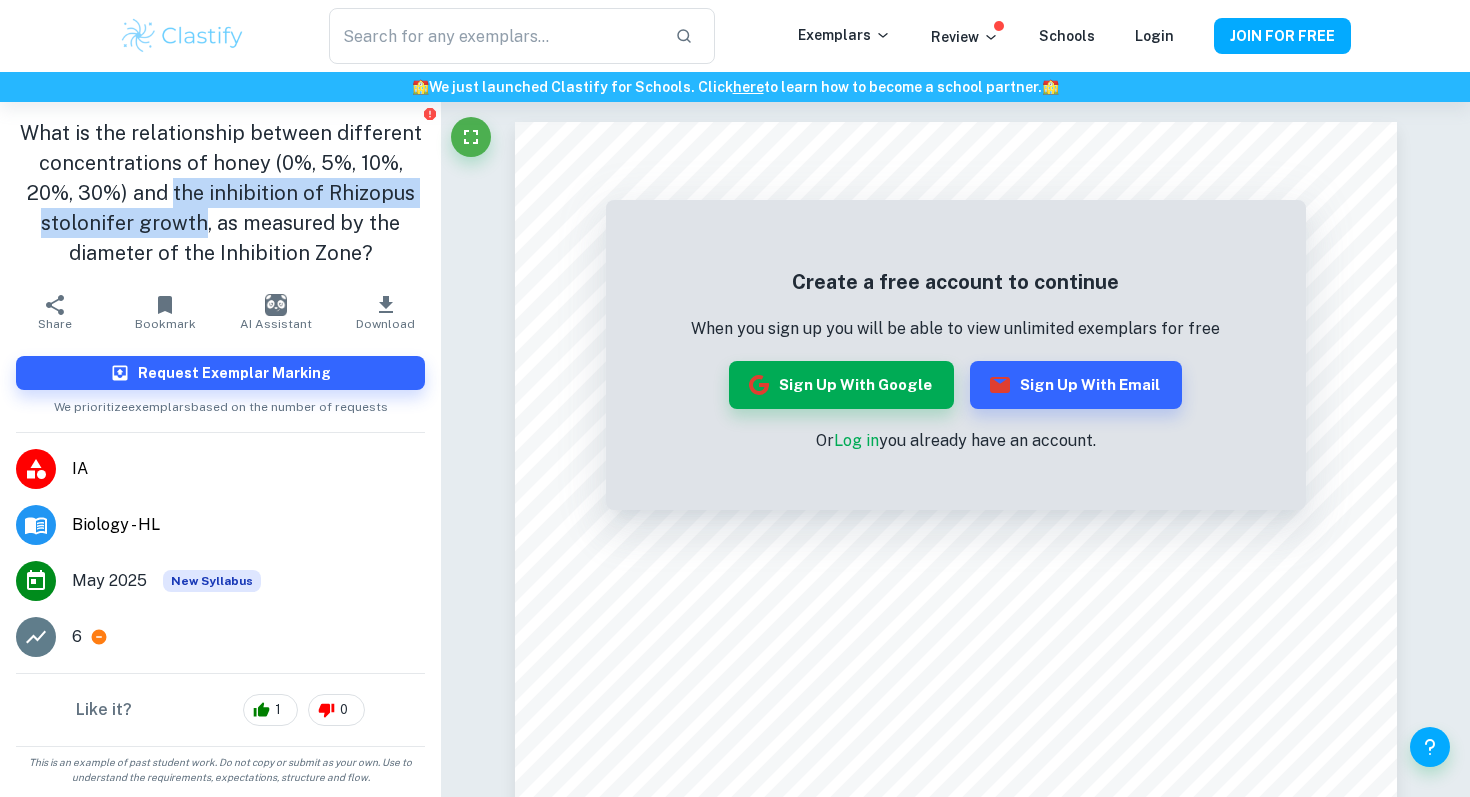drag, startPoint x: 179, startPoint y: 195, endPoint x: 204, endPoint y: 223, distance: 37.536648 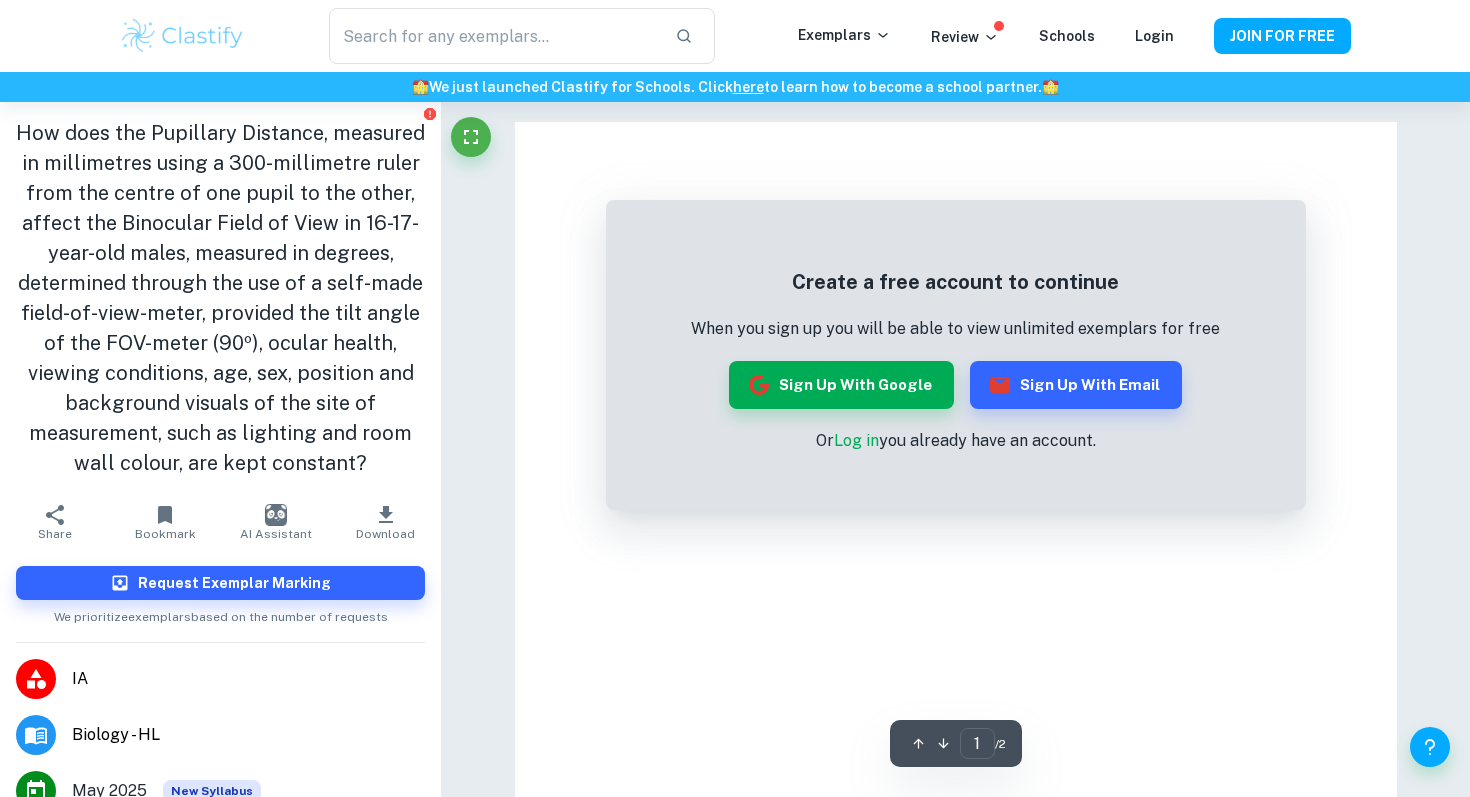 scroll, scrollTop: 0, scrollLeft: 0, axis: both 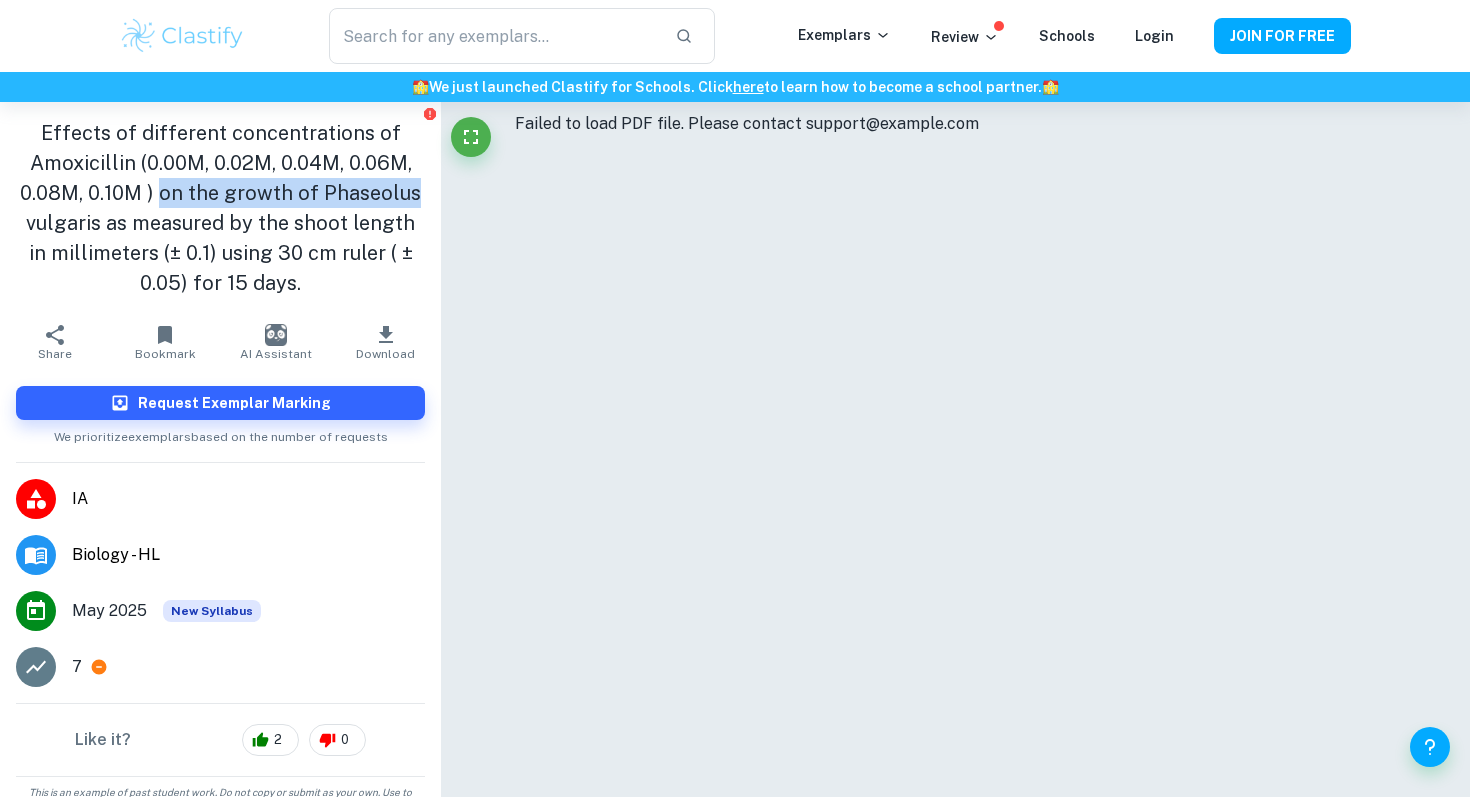 drag, startPoint x: 167, startPoint y: 197, endPoint x: 418, endPoint y: 200, distance: 251.01793 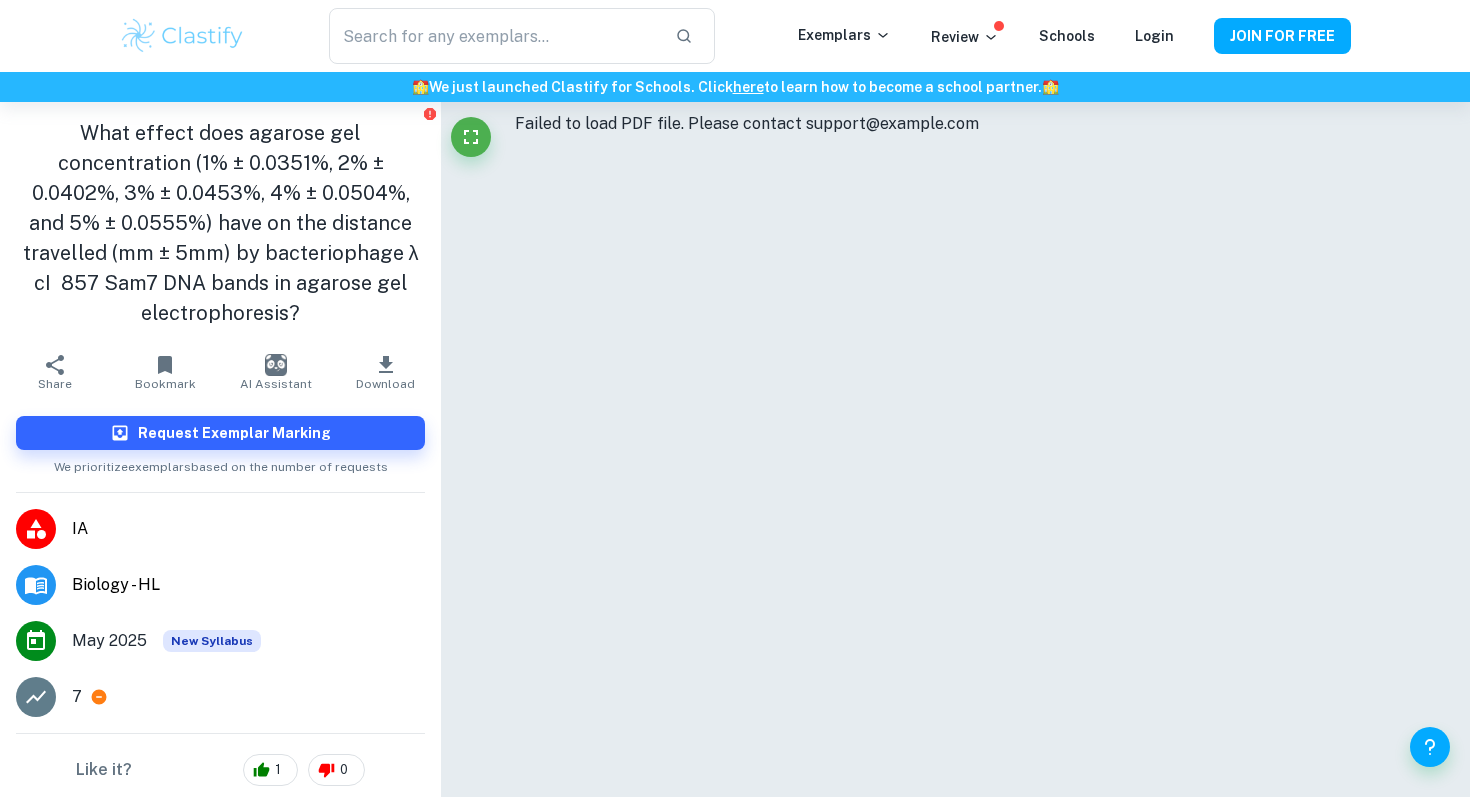 scroll, scrollTop: 0, scrollLeft: 0, axis: both 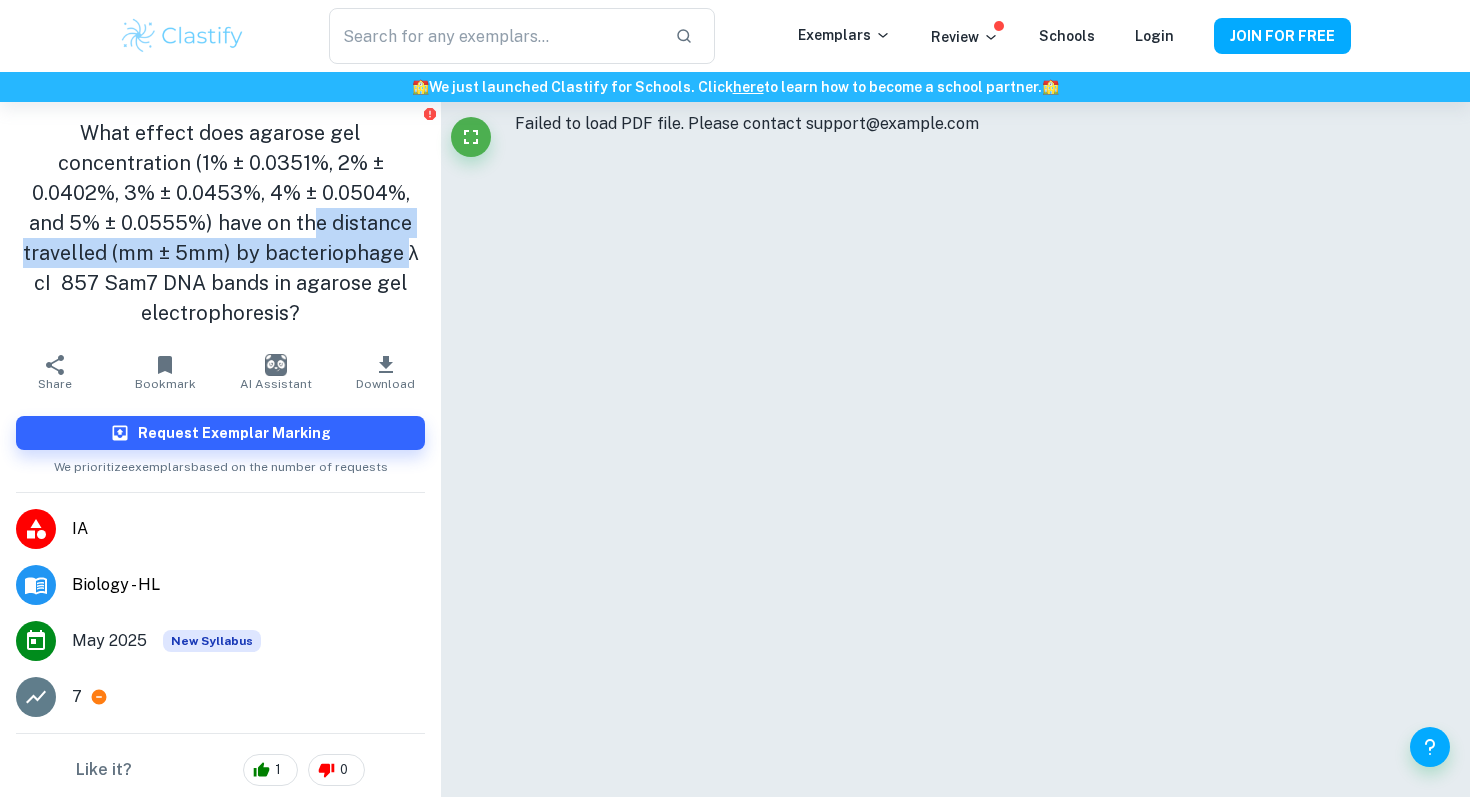 drag, startPoint x: 210, startPoint y: 226, endPoint x: 315, endPoint y: 252, distance: 108.17116 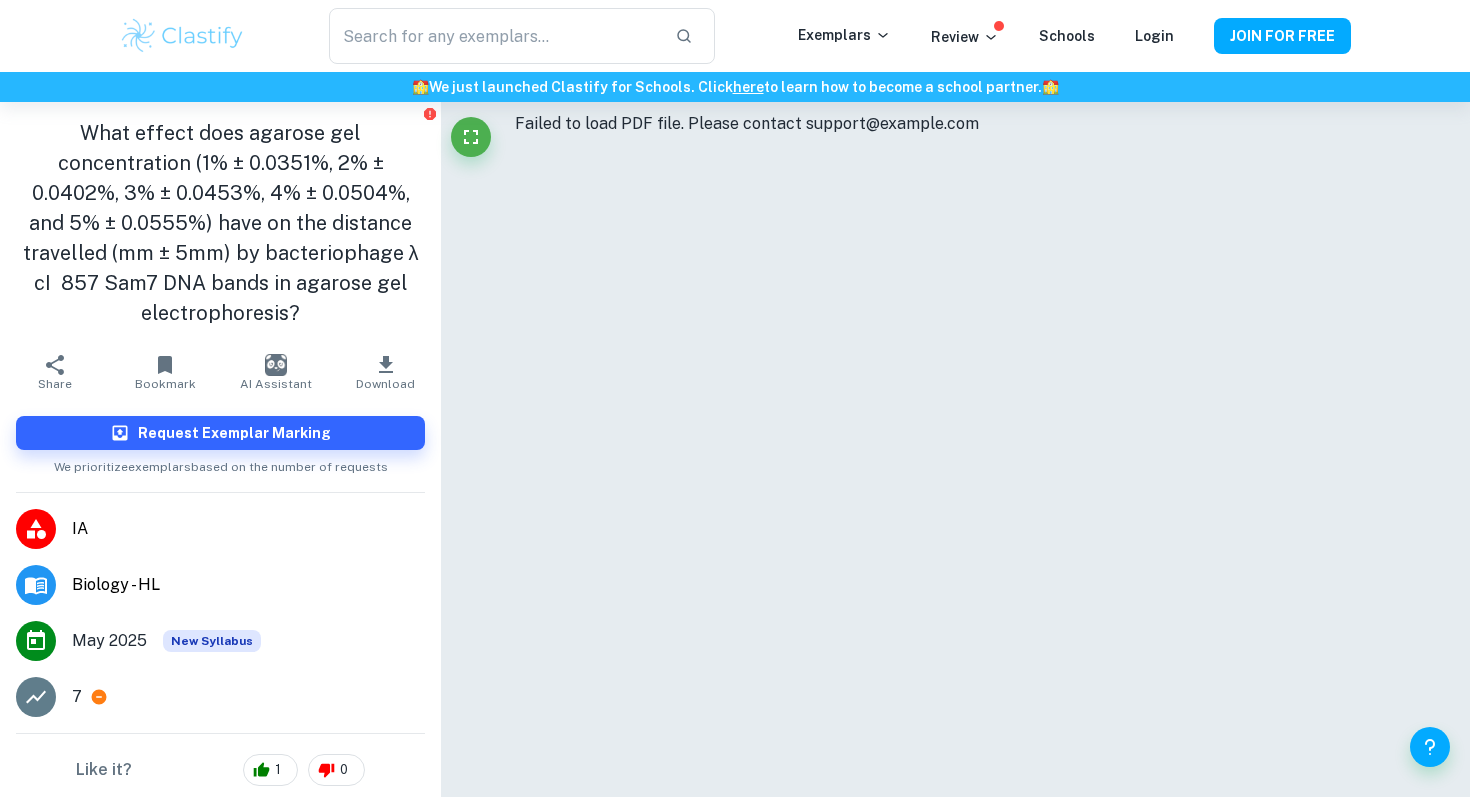 click on "What effect does agarose gel concentration (1% ± 0.0351%, 2% ± 0.0402%, 3% ±
0.0453%, 4% ± 0.0504%, and 5% ± 0.0555%) have on the distance travelled (mm ± 5mm) by
bacteriophage λ cI‬ ‭ 857‬‭ Sam7 DNA bands in agarose gel electrophoresis?" at bounding box center [220, 223] 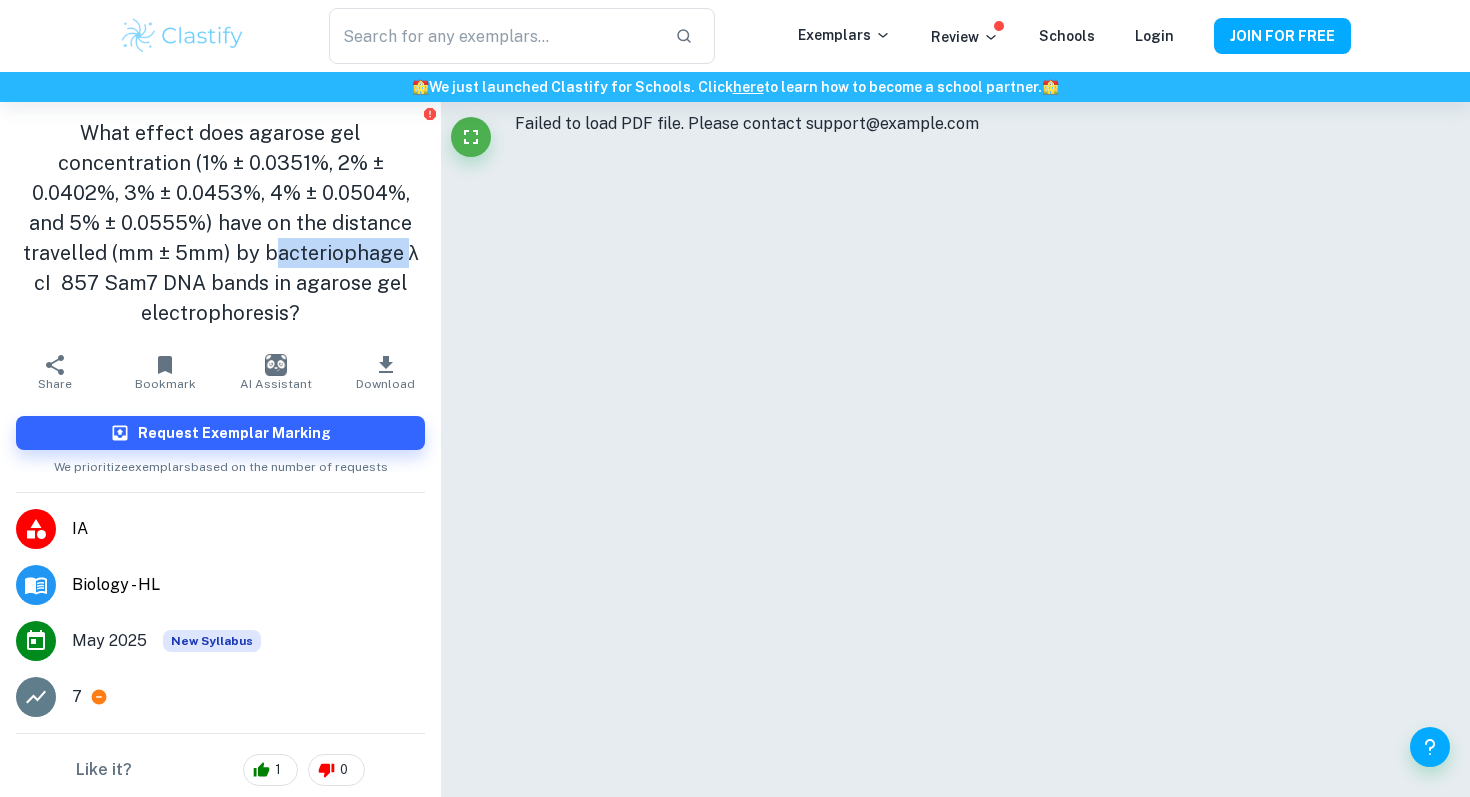 click on "What effect does agarose gel concentration (1% ± 0.0351%, 2% ± 0.0402%, 3% ±
0.0453%, 4% ± 0.0504%, and 5% ± 0.0555%) have on the distance travelled (mm ± 5mm) by
bacteriophage λ cI‬ ‭ 857‬‭ Sam7 DNA bands in agarose gel electrophoresis?" at bounding box center [220, 223] 